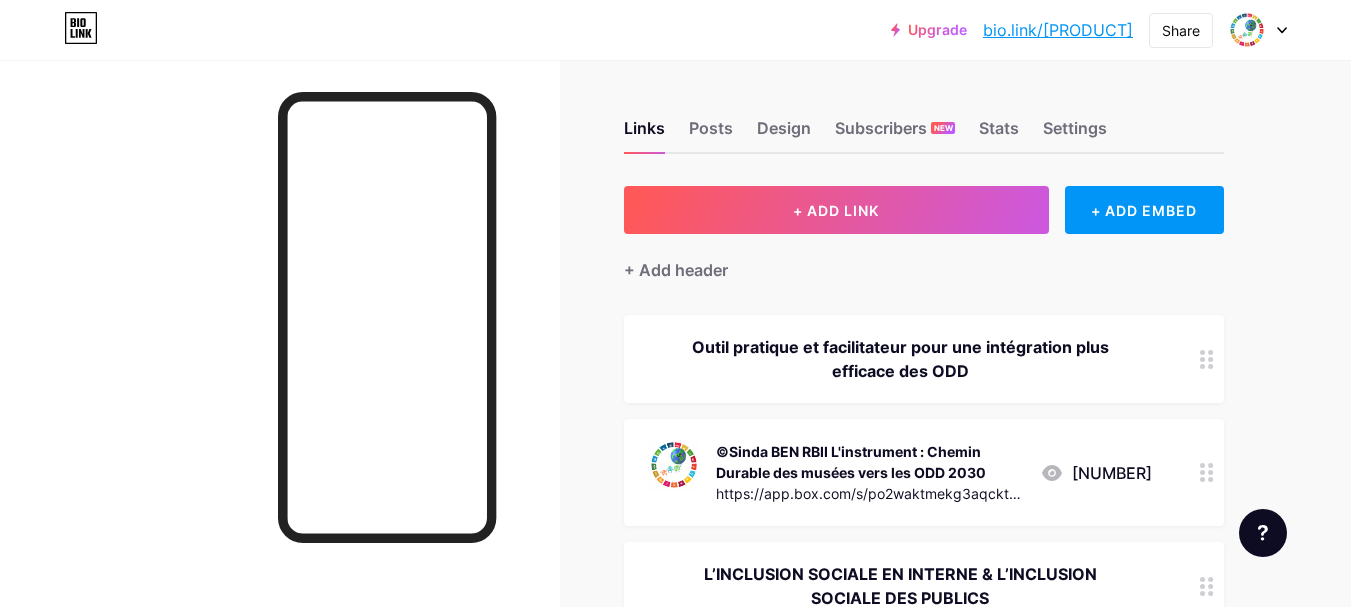scroll, scrollTop: 0, scrollLeft: 0, axis: both 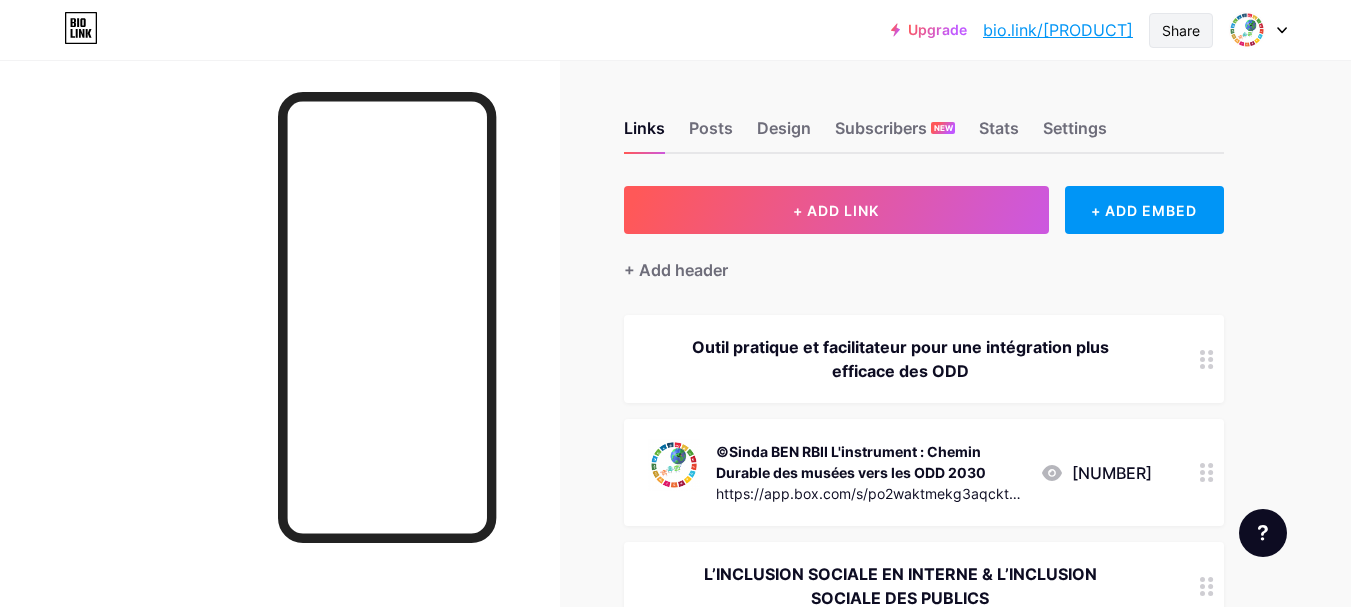 click on "Share" at bounding box center [1181, 30] 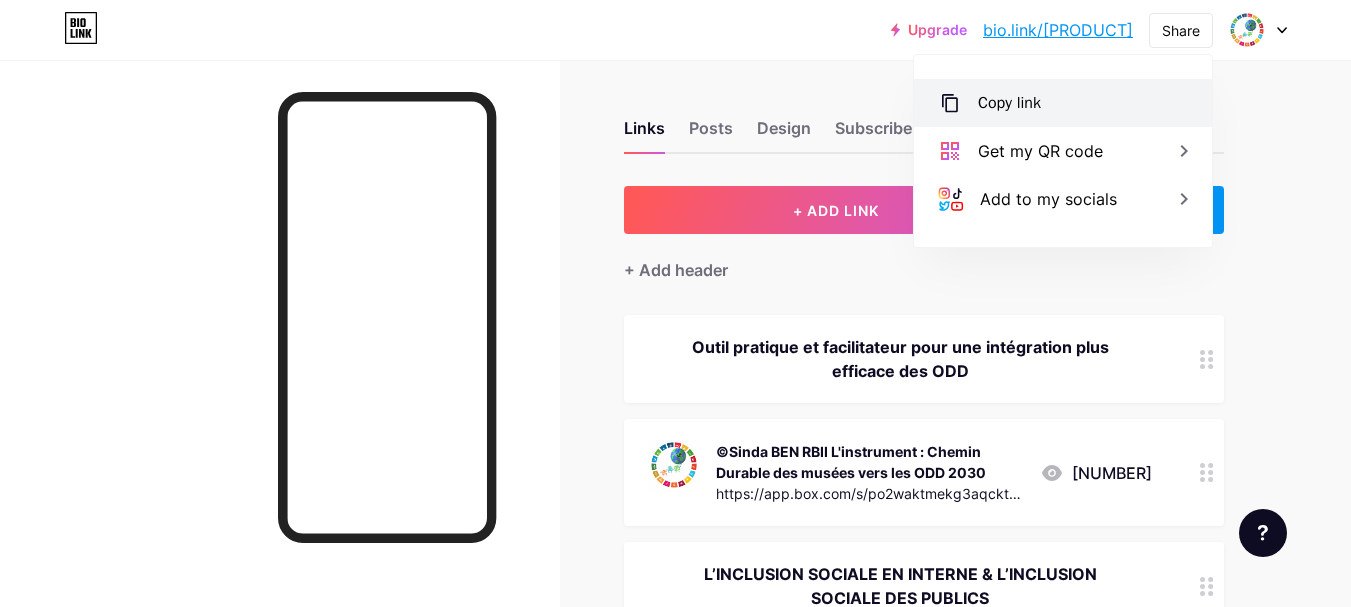 click on "Copy link" at bounding box center (1063, 103) 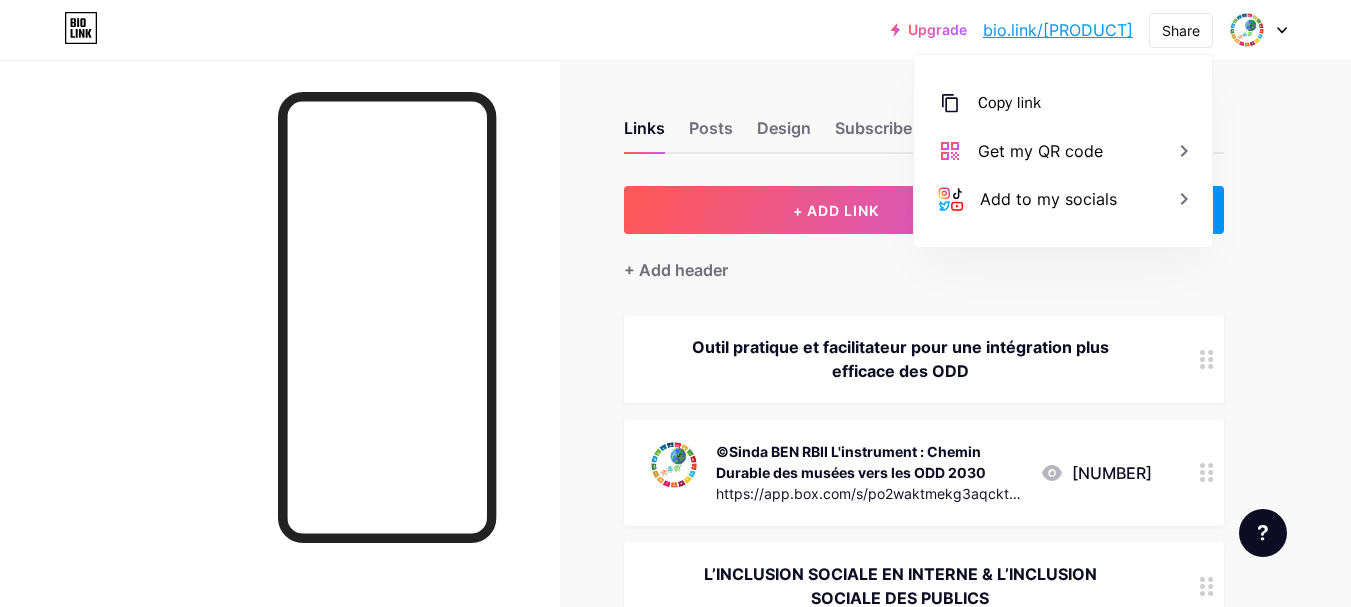 click on "Links
Posts
Design
Subscribers
NEW
Stats
Settings       + ADD LINK     + ADD EMBED
+ Add header
Outil pratique et facilitateur pour une intégration plus efficace des ODD
©Sinda BEN RBII   L'instrument : Chemin Durable des musées      vers les ODD 2030
https://app.box.com/s/po2waktmekg3aqcktk44ufz2id7kkvgq
11
L’INCLUSION SOCIALE EN INTERNE & L’INCLUSION SOCIALE DES PUBLICS
©AMS_ "Durabilité sociale au musée. Domaines d’action, approches et recommandations"
https://www.museums.ch/admin/data/files/media/file_fr/580/vms_soziale-nachhaltigkeit_f_web.pdf?lm=1713870267
0
©Ki Culture_La durabilité sociale au musée-guide [EN]
0" at bounding box center [654, 2642] 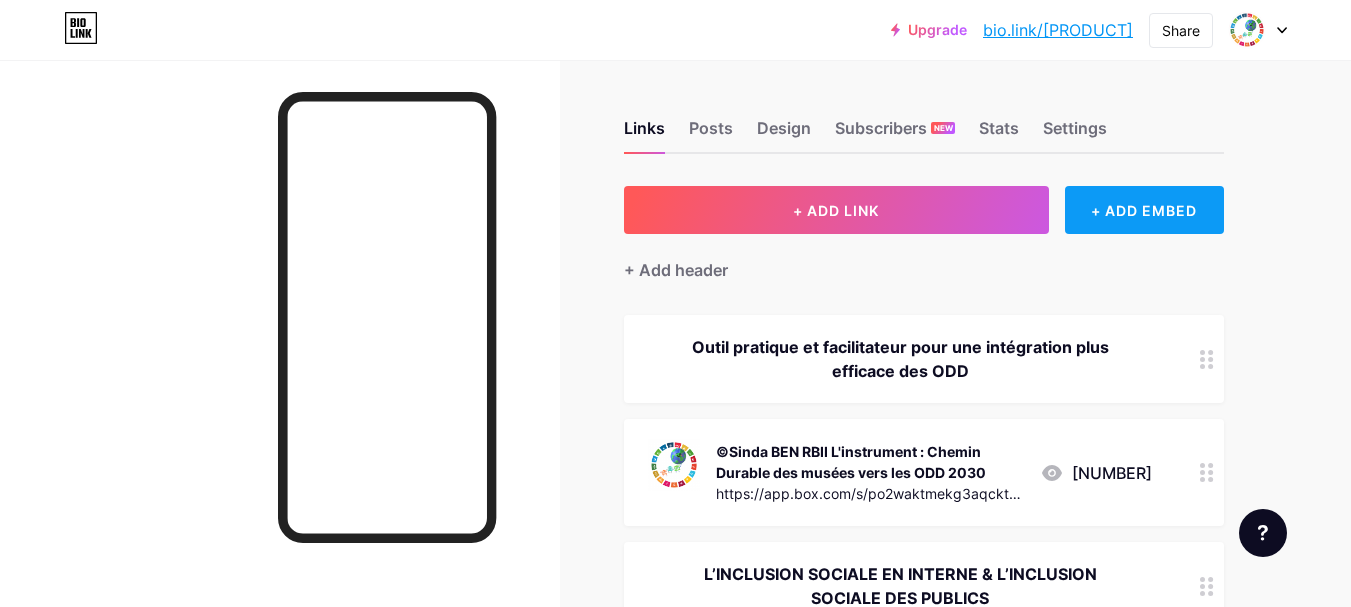 click on "+ ADD EMBED" at bounding box center (1144, 210) 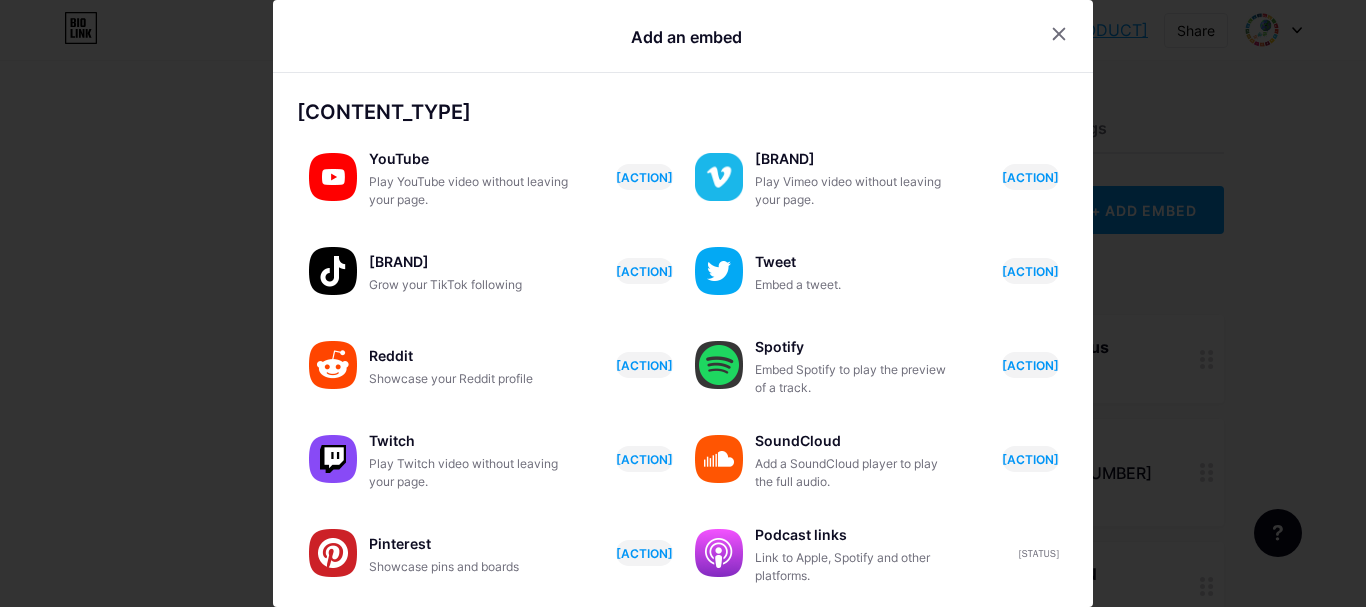 click at bounding box center [683, 303] 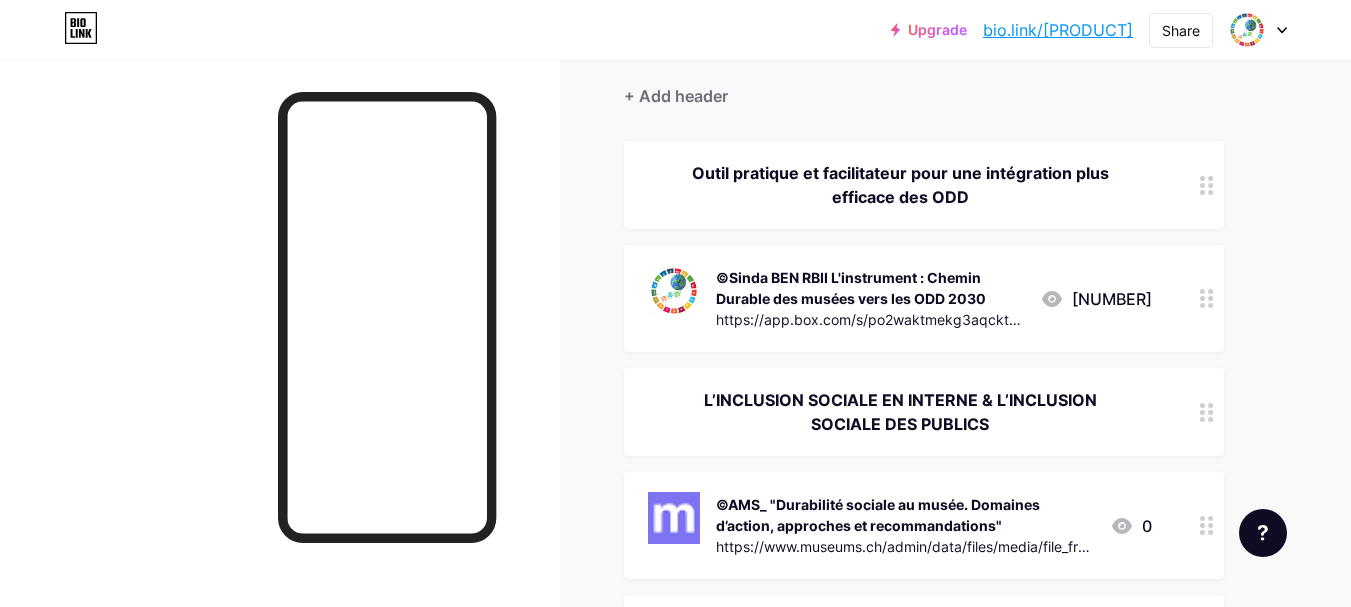 scroll, scrollTop: 0, scrollLeft: 0, axis: both 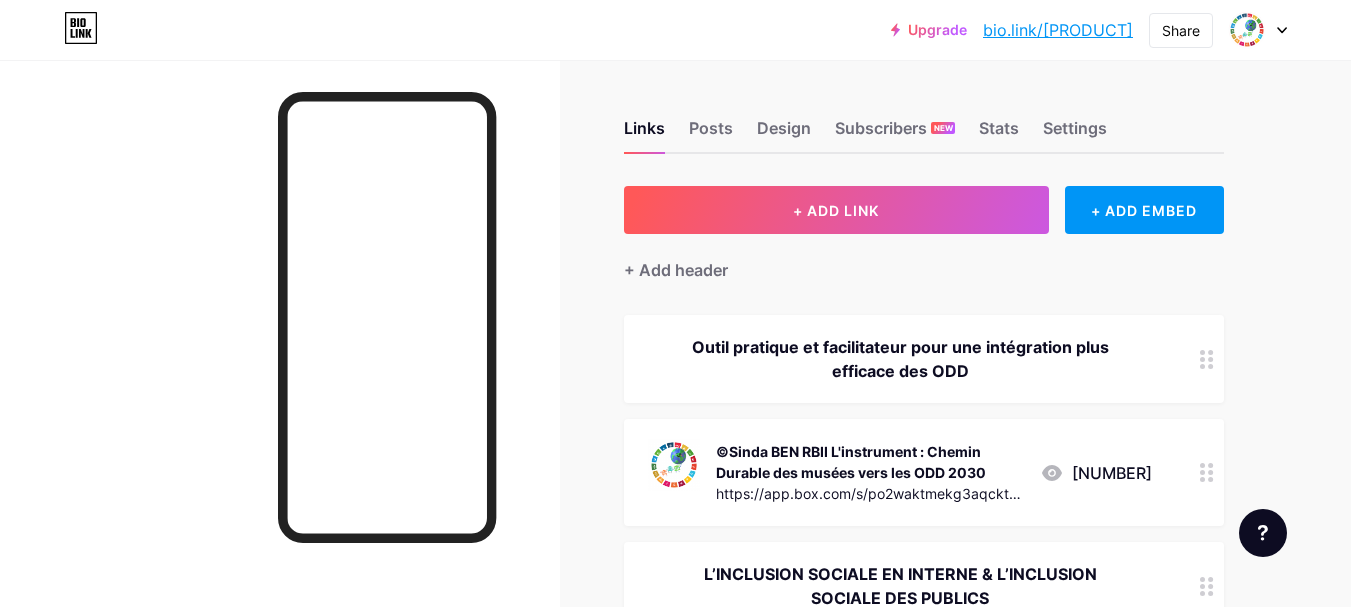 click on "Links Posts Design Subscribers NEW Stats Settings" at bounding box center (924, 119) 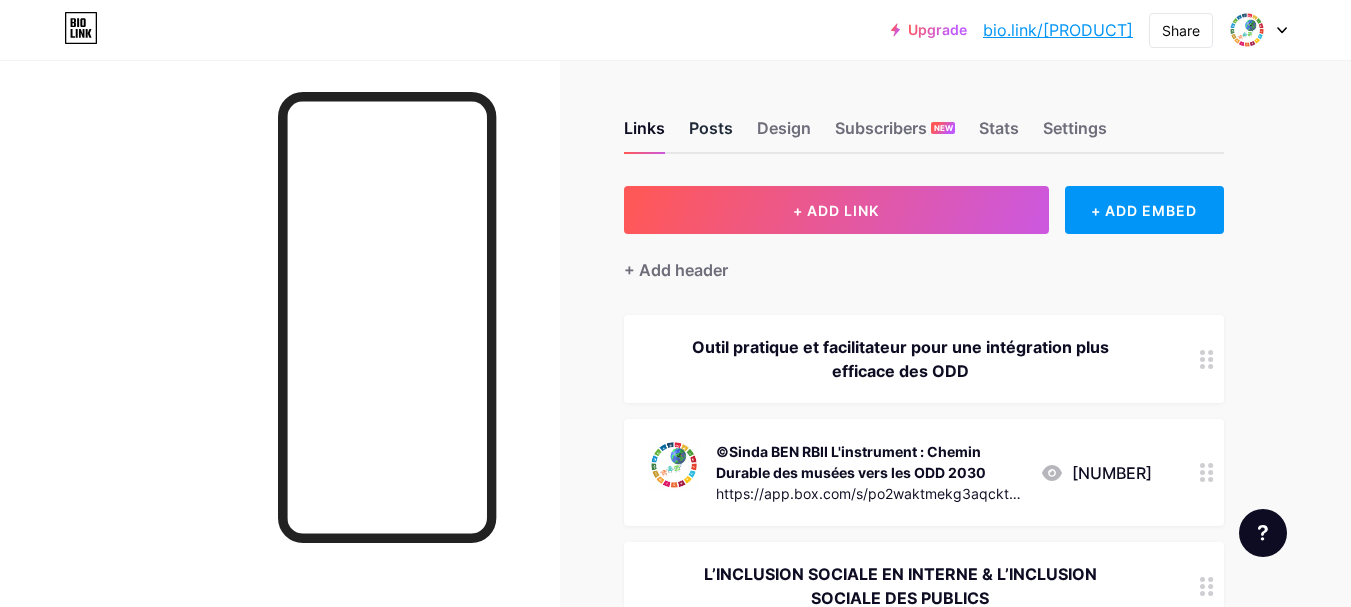 click on "Posts" at bounding box center [711, 134] 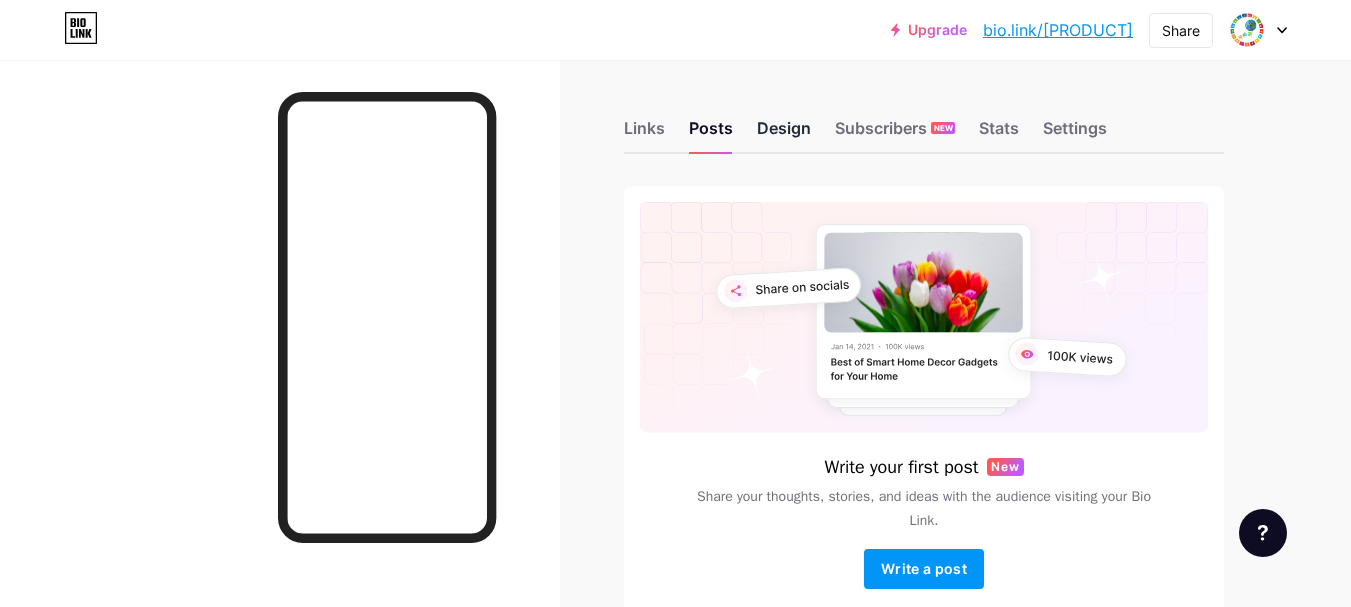 click on "Design" at bounding box center (784, 134) 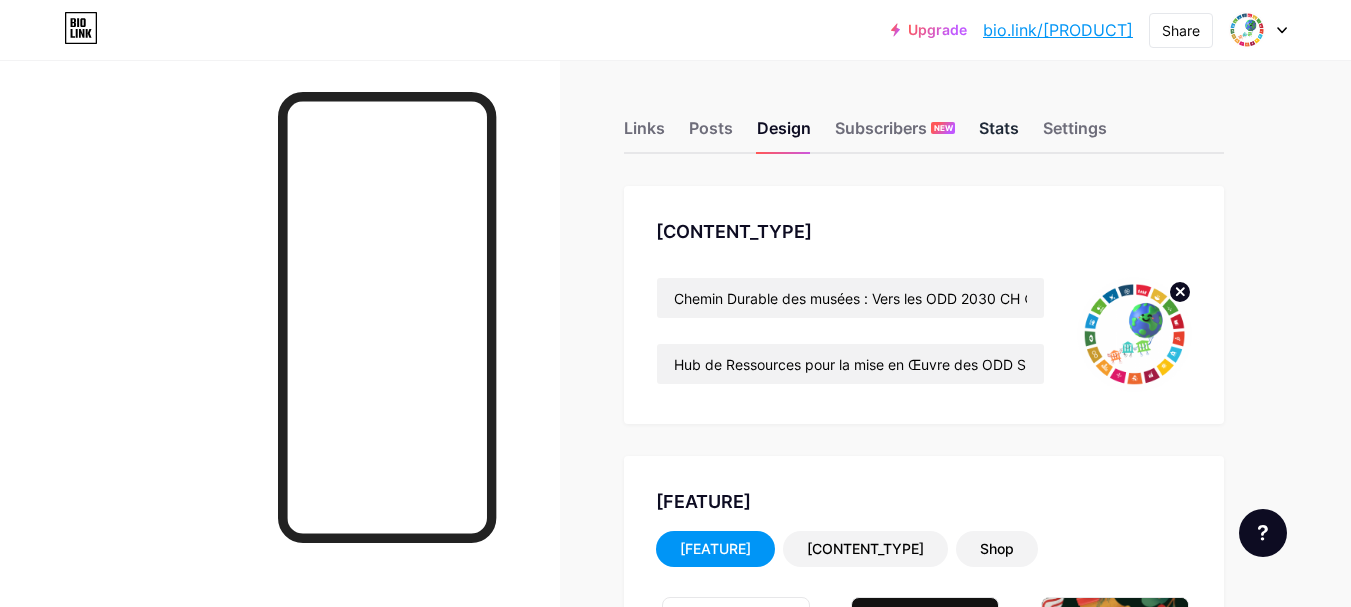 click on "Stats" at bounding box center [999, 134] 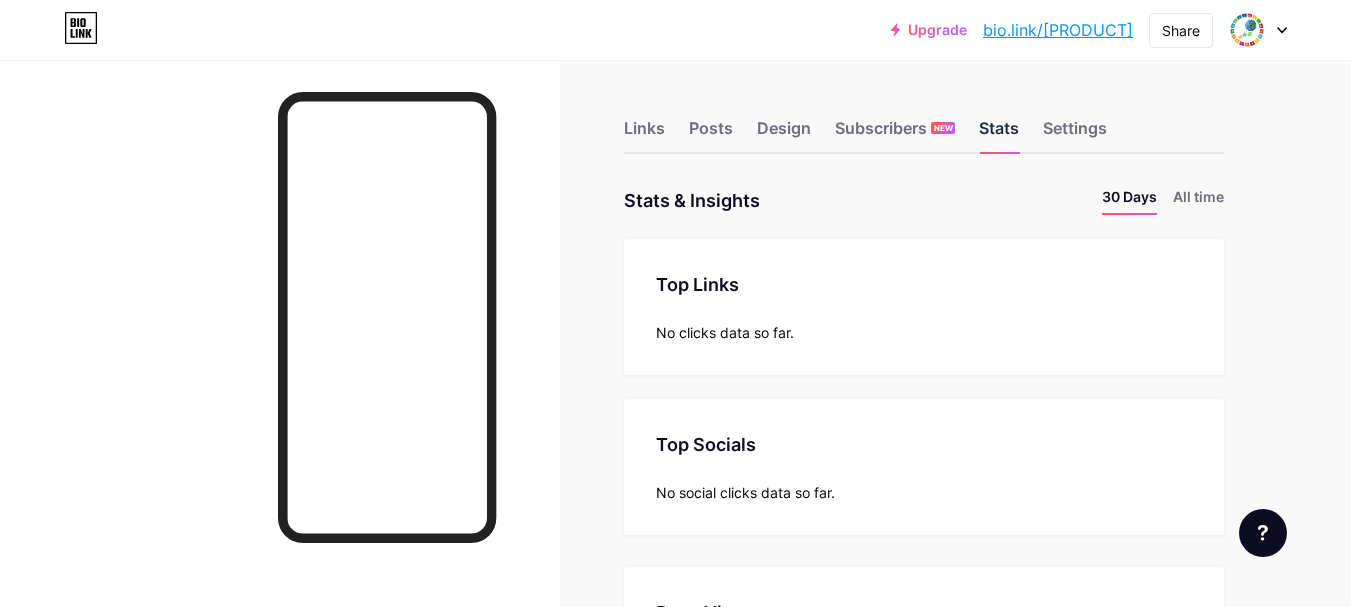 scroll, scrollTop: 999393, scrollLeft: 998649, axis: both 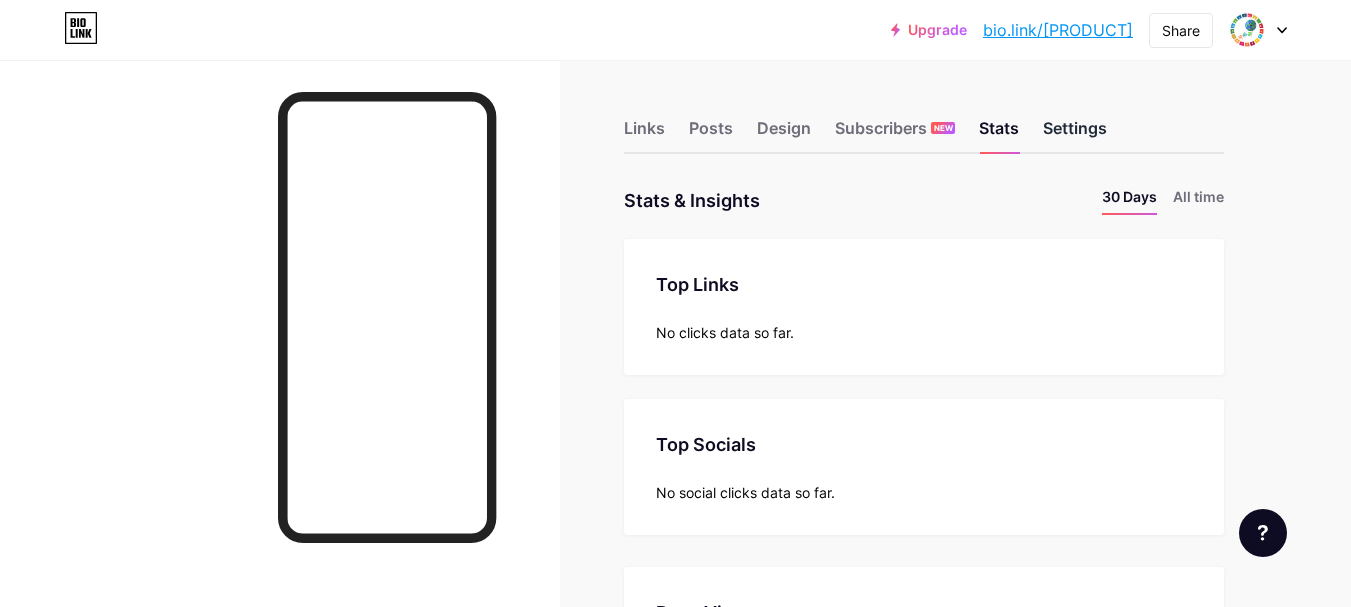click on "Settings" at bounding box center (1075, 134) 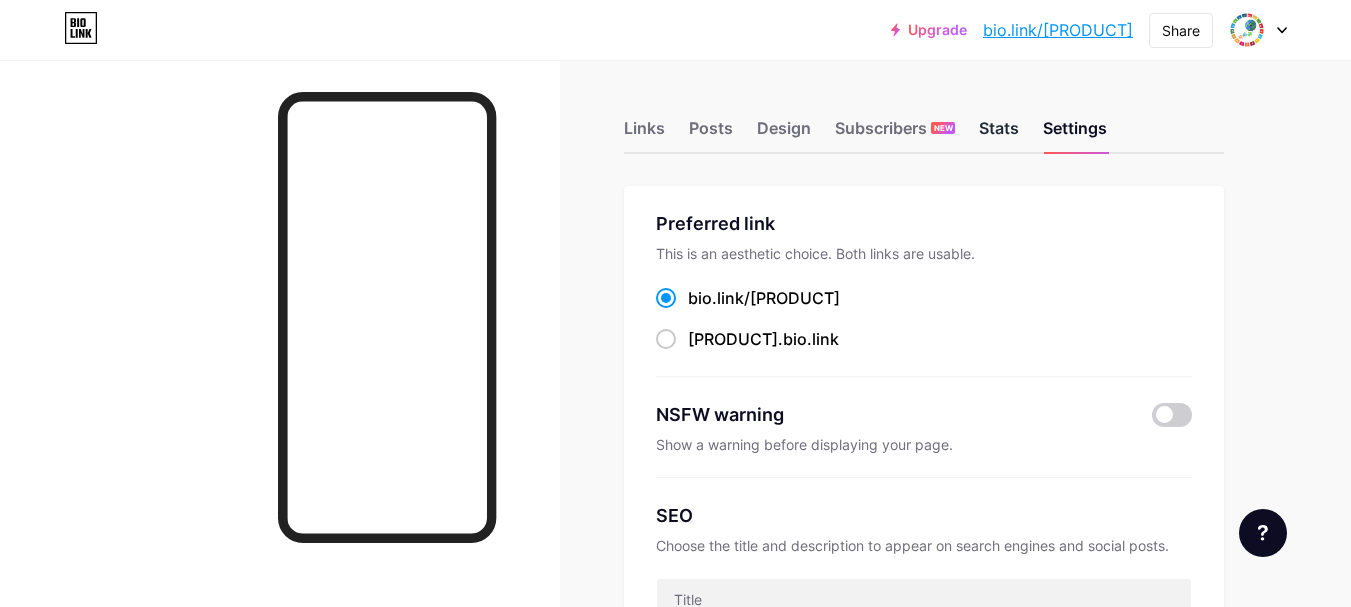 click on "Stats" at bounding box center (999, 134) 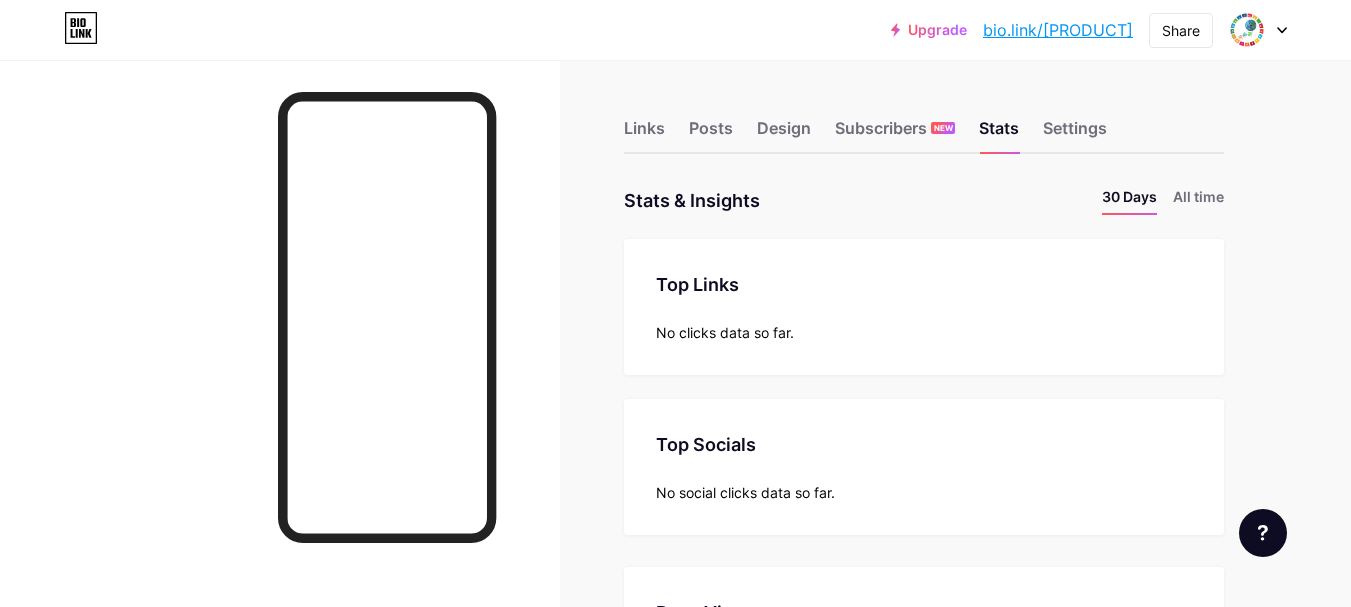 scroll, scrollTop: 999393, scrollLeft: 998649, axis: both 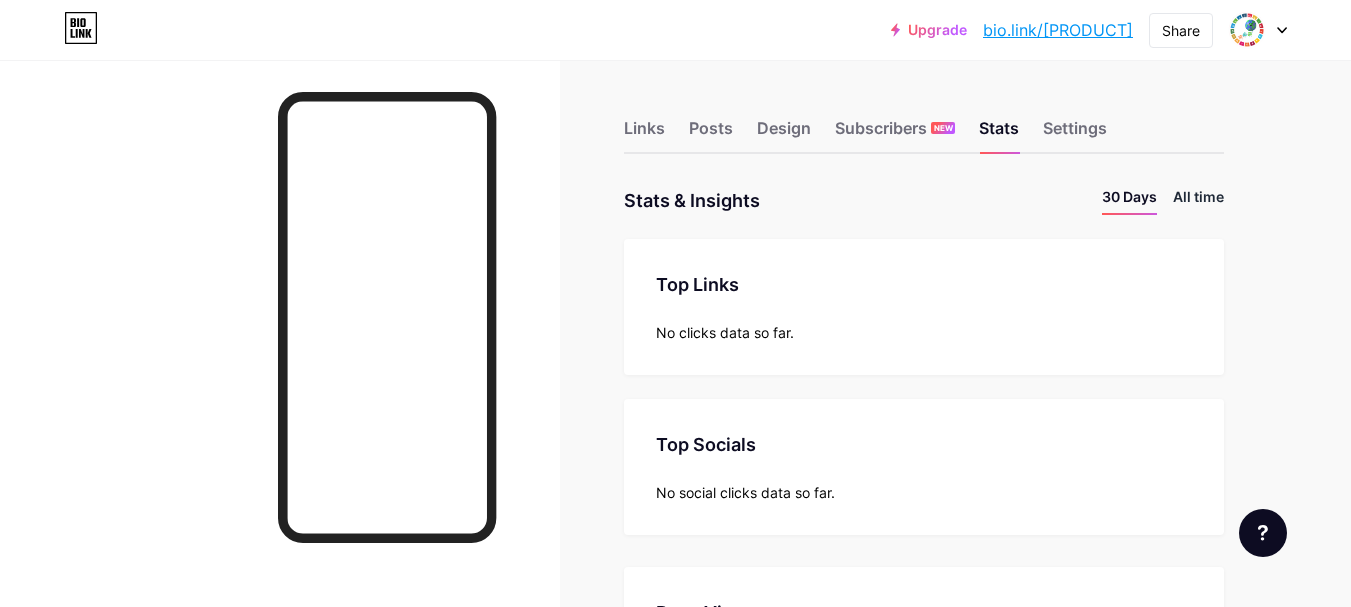 click on "All
time" at bounding box center (1198, 200) 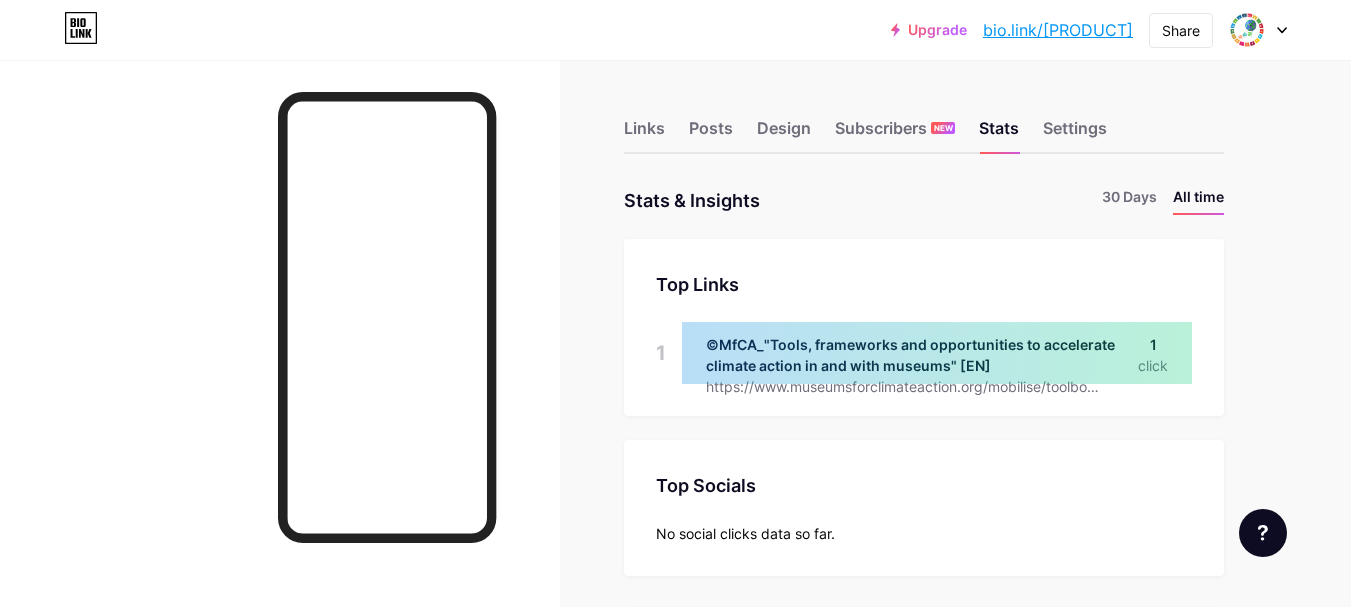scroll, scrollTop: 999393, scrollLeft: 998649, axis: both 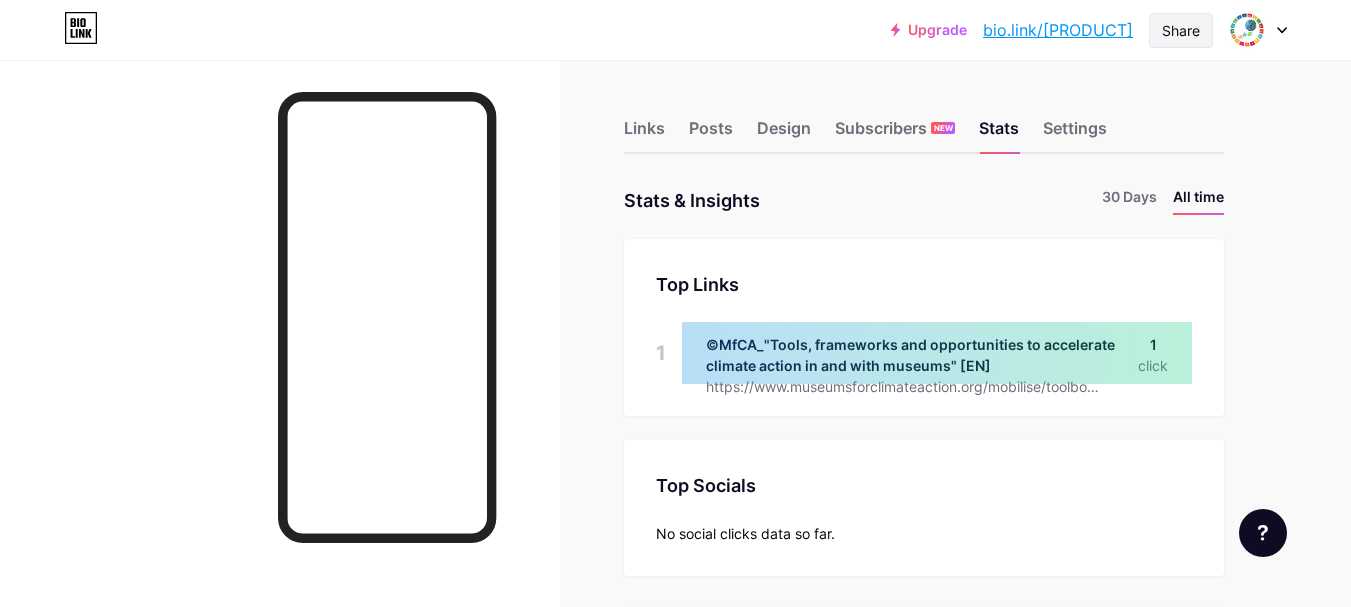 click on "Share" at bounding box center [1181, 30] 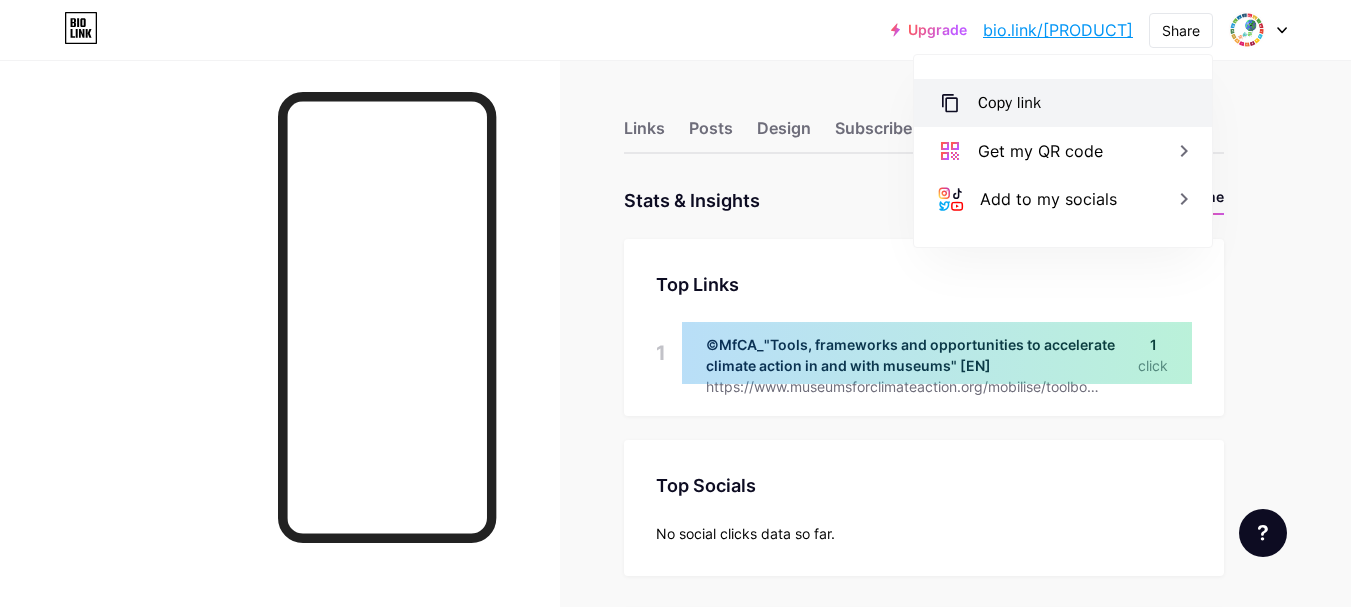click on "Copy link" at bounding box center [1063, 103] 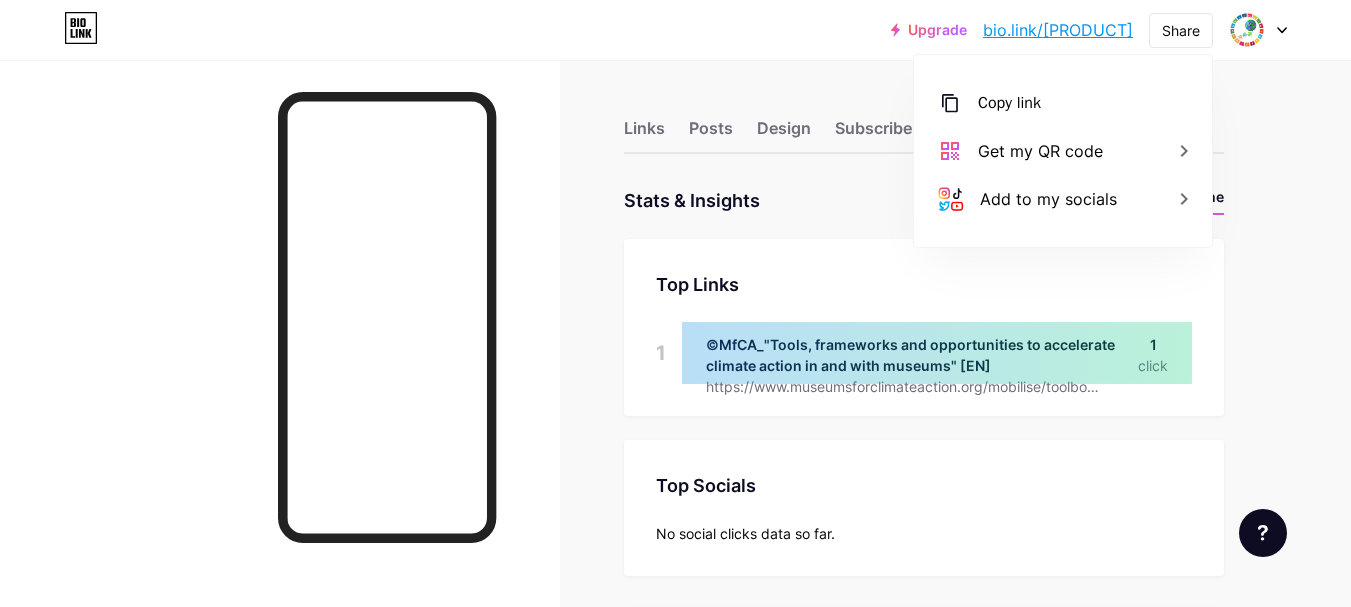 click on "Links Posts Design Subscribers NEW Stats Settings Stats & Insights Page Stats 30 Days All time Top Links Links 1 ©MfCA_"Tools, frameworks and opportunities to accelerate climate action in and with museums" [EN] https://www.museumsforclimateaction.org/mobilise/toolbox/action-for-climate-empowerment 1 click Top Socials Top Socials No social clicks data so far. Page Views Page Views Location Location Traffic Sources Traffic Sources 1 Direct 186 views 2 LinkedIn 38 views 3 Bio.link 9 views 4" at bounding box center (654, 1062) 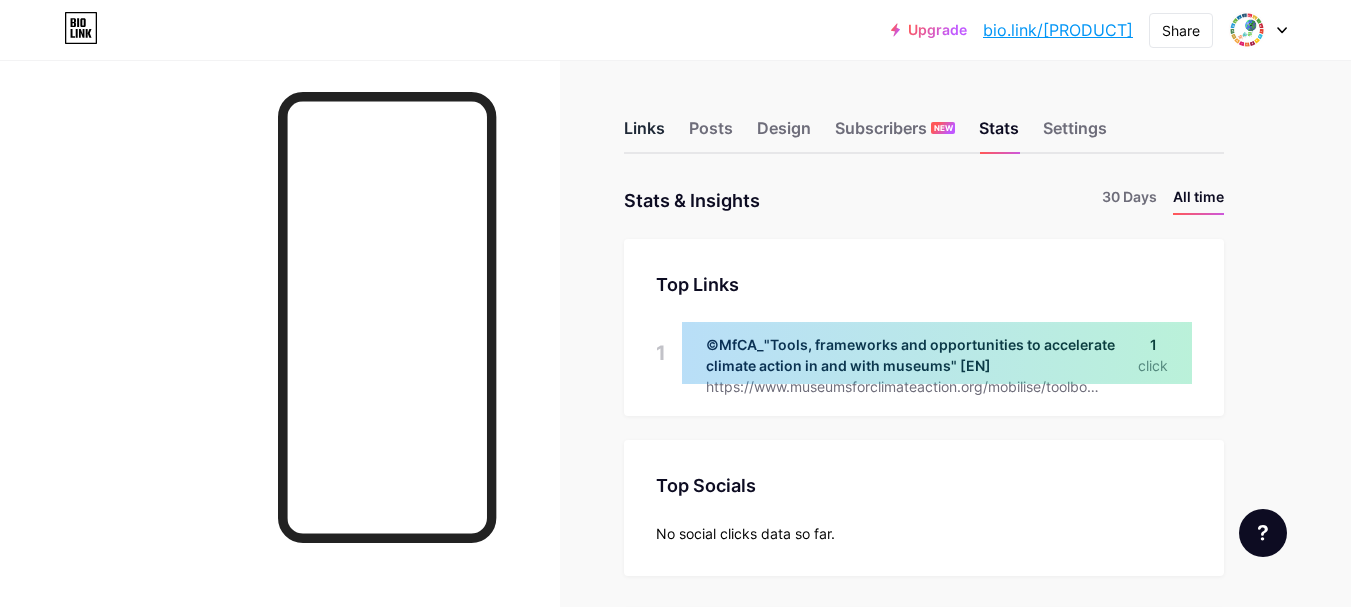 click on "Links" at bounding box center [644, 134] 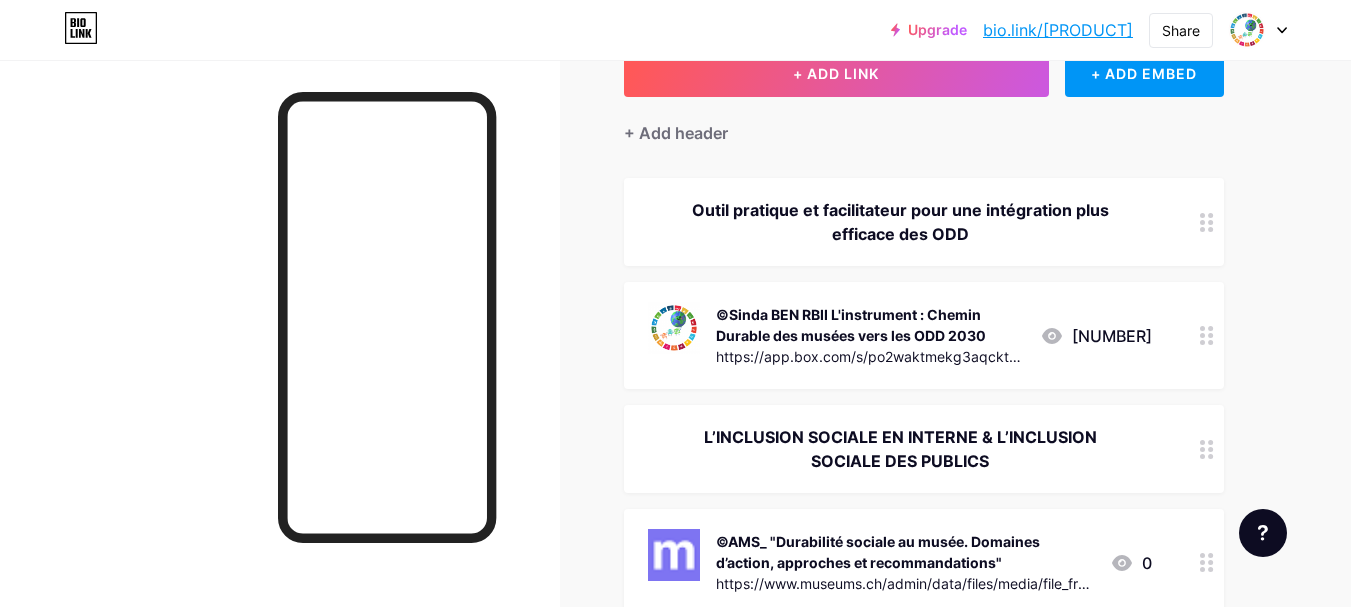 scroll, scrollTop: 101, scrollLeft: 0, axis: vertical 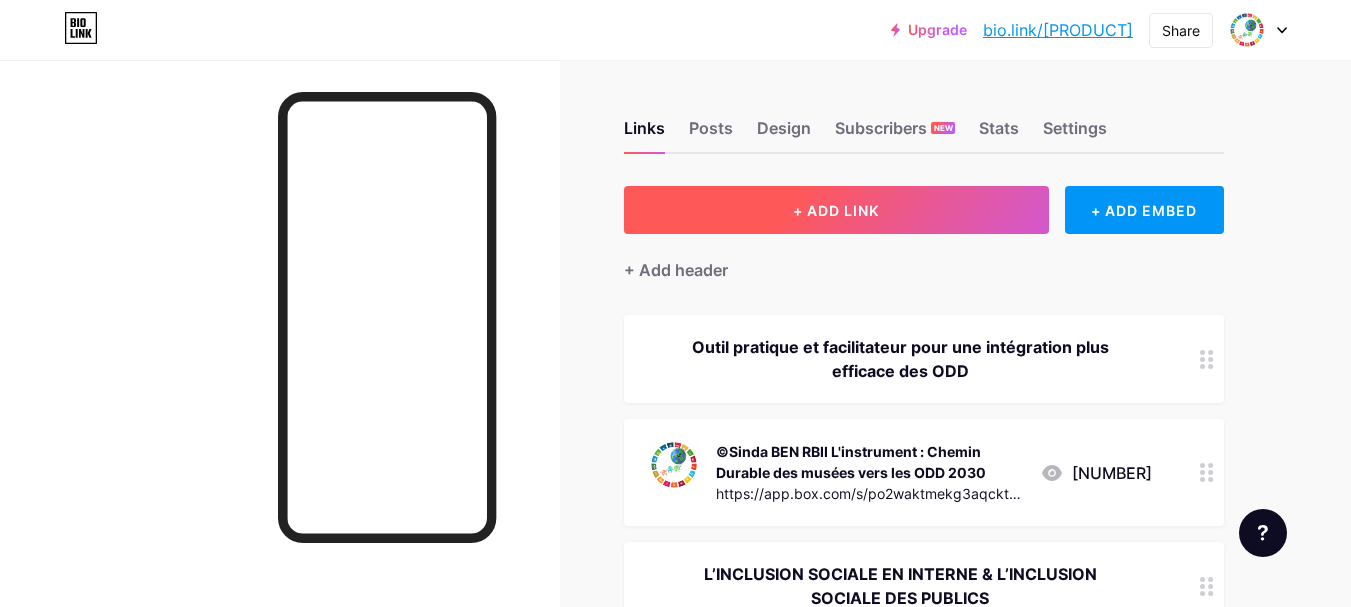 click on "+ ADD LINK" at bounding box center [836, 210] 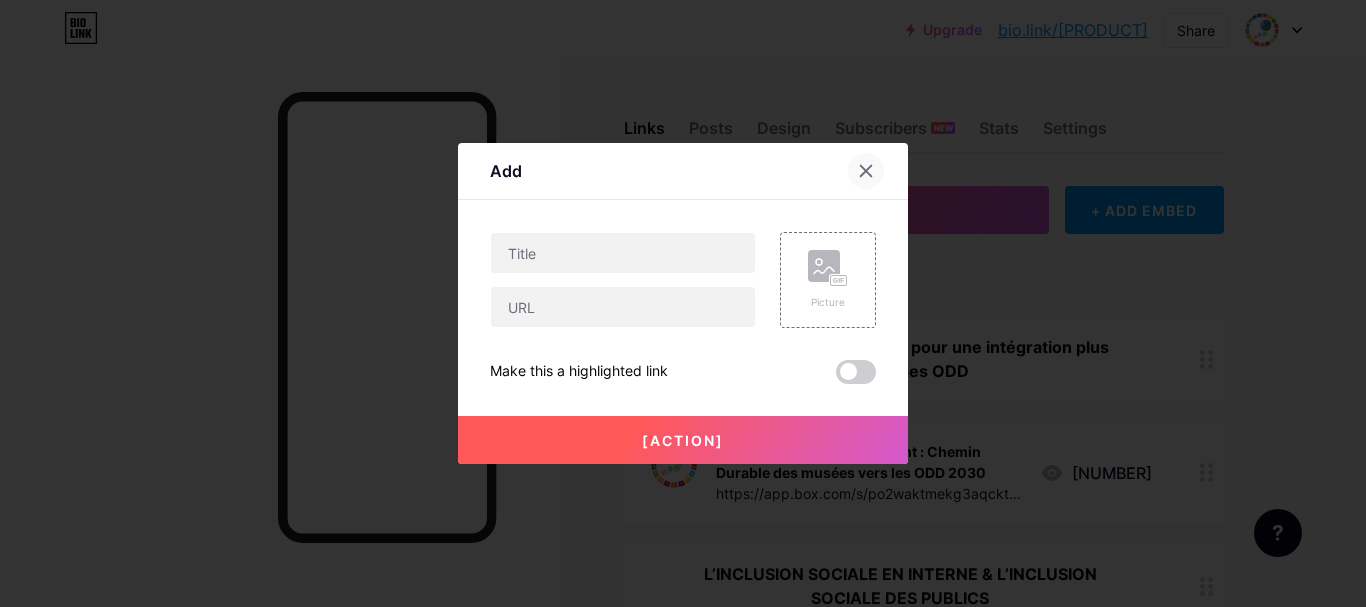 click at bounding box center (866, 171) 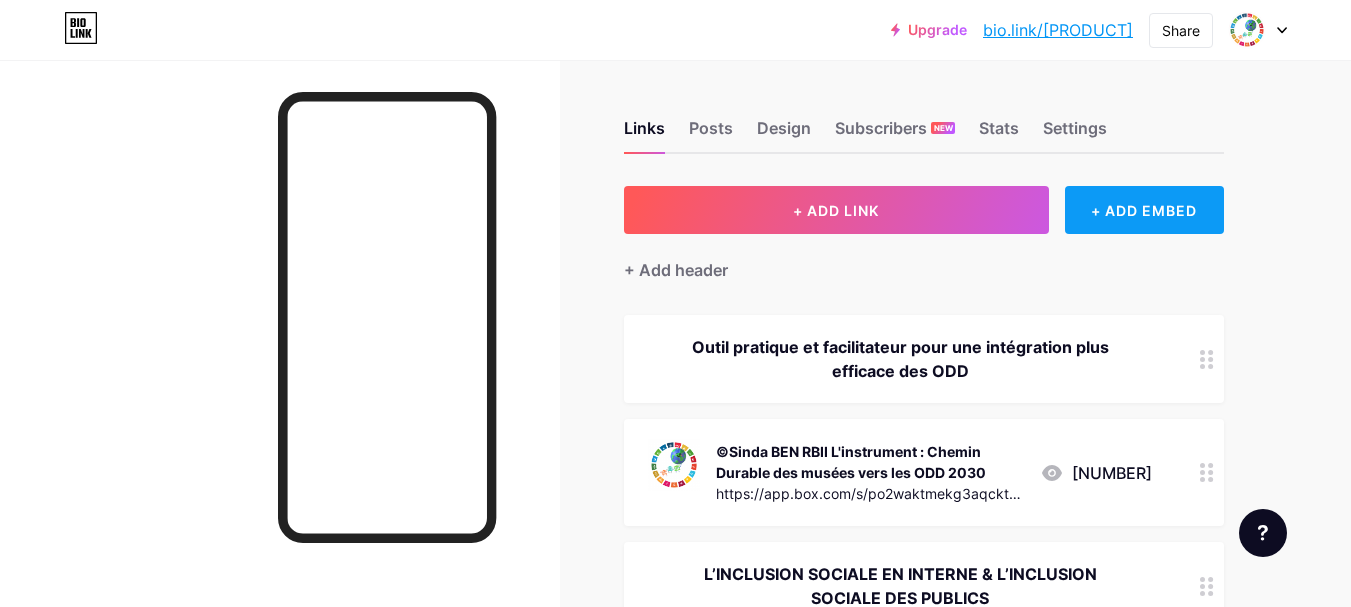 click on "+ ADD EMBED" at bounding box center [1144, 210] 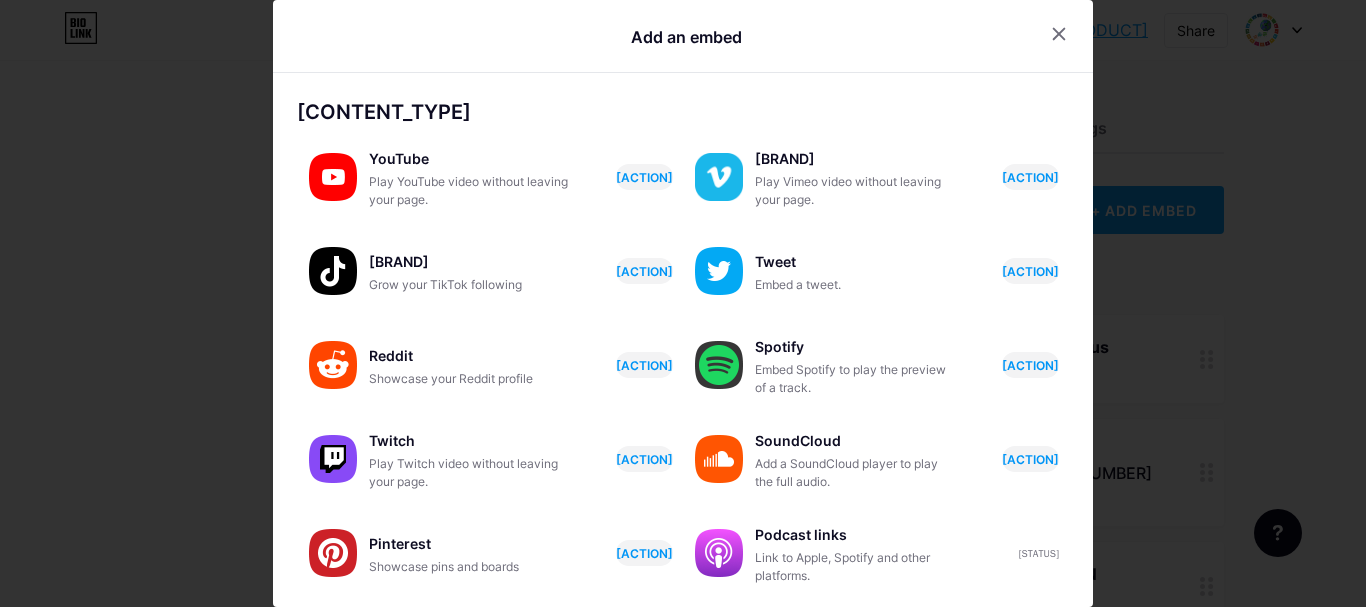 click at bounding box center (683, 303) 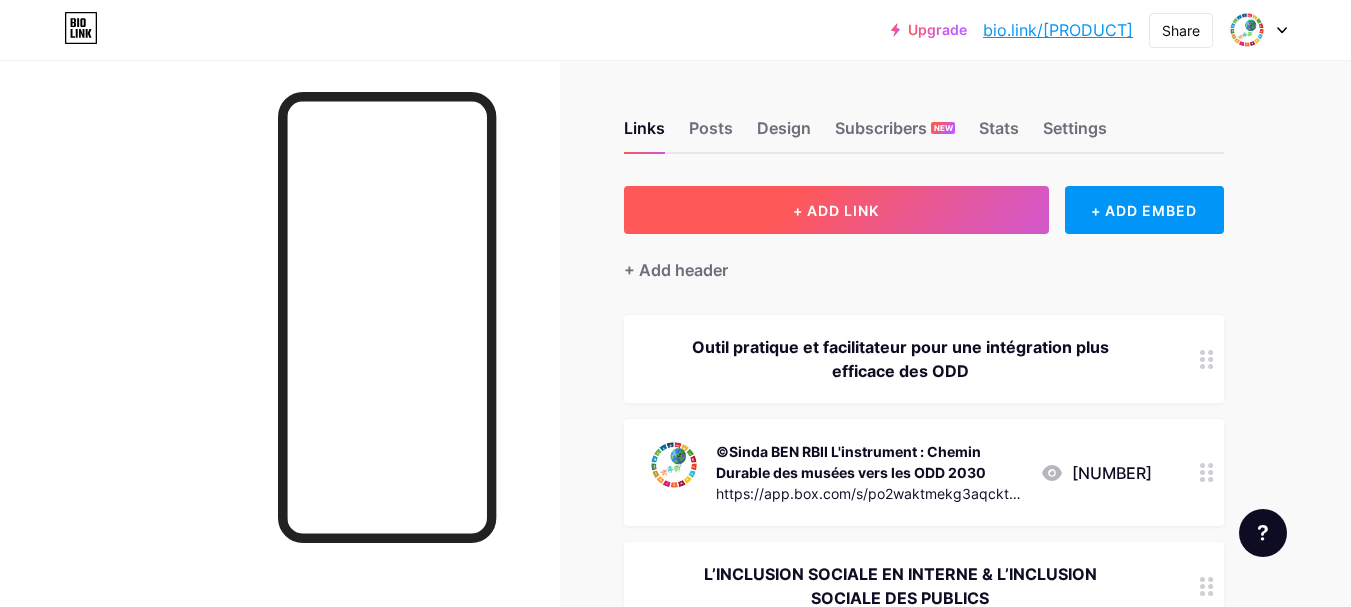 click on "+ ADD LINK" at bounding box center (836, 210) 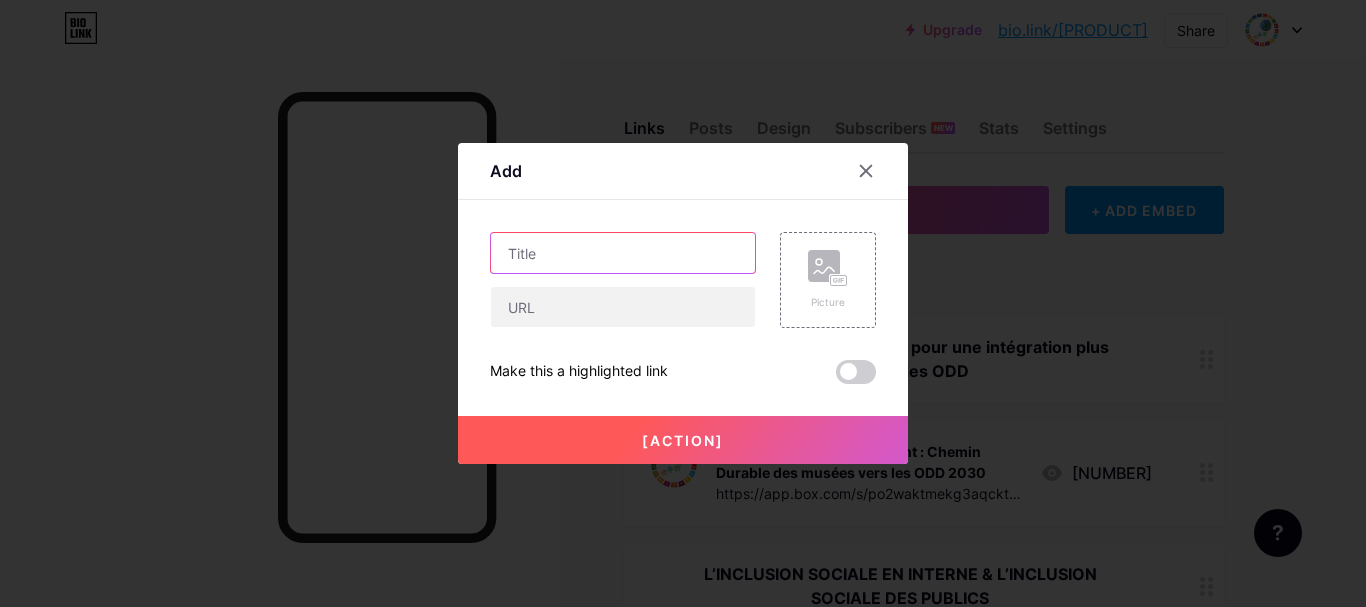 click at bounding box center [623, 253] 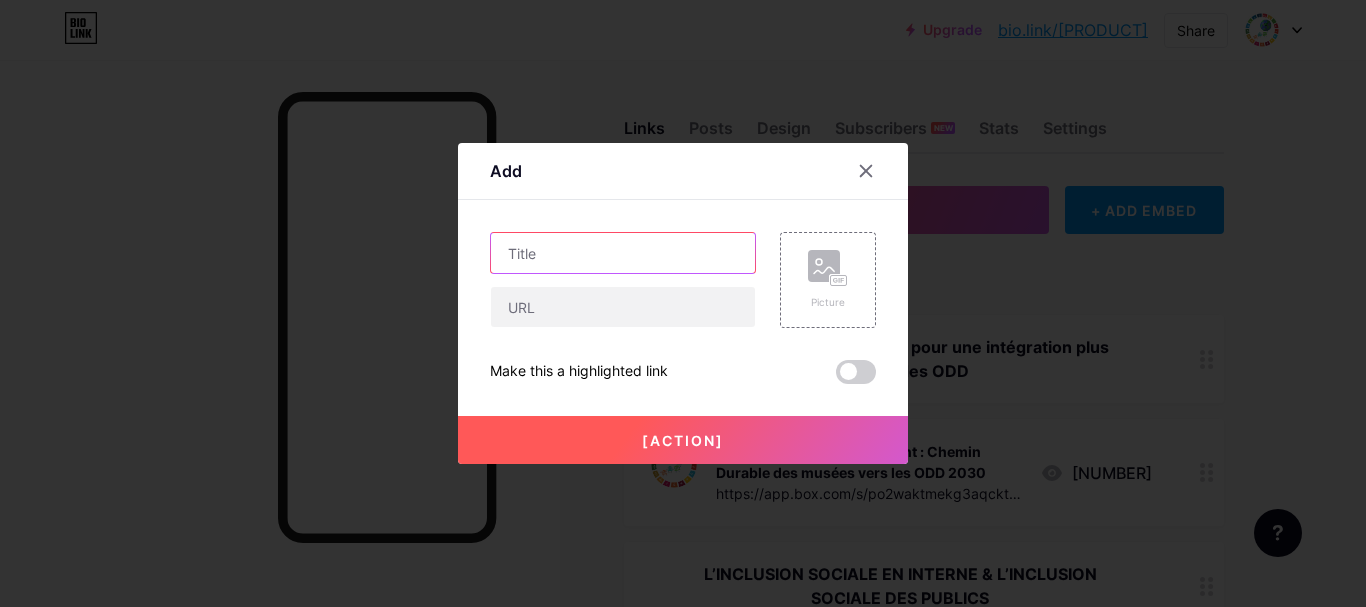 paste on "Contact me / Me contacter" 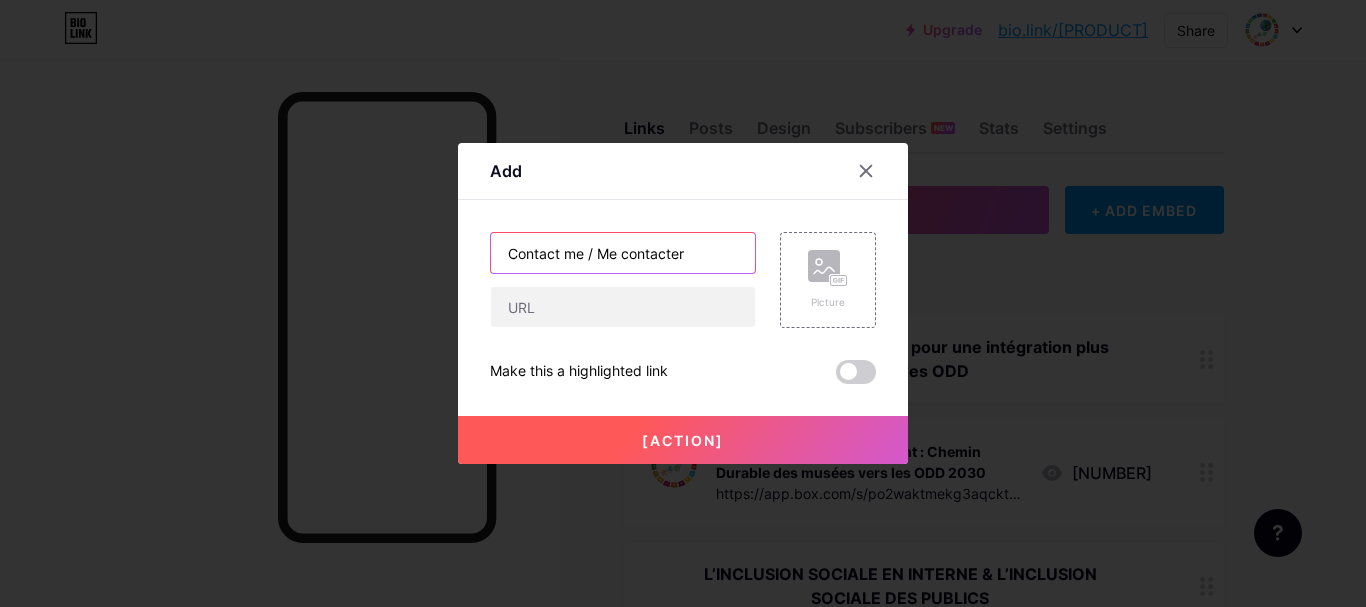 drag, startPoint x: 589, startPoint y: 252, endPoint x: 488, endPoint y: 249, distance: 101.04455 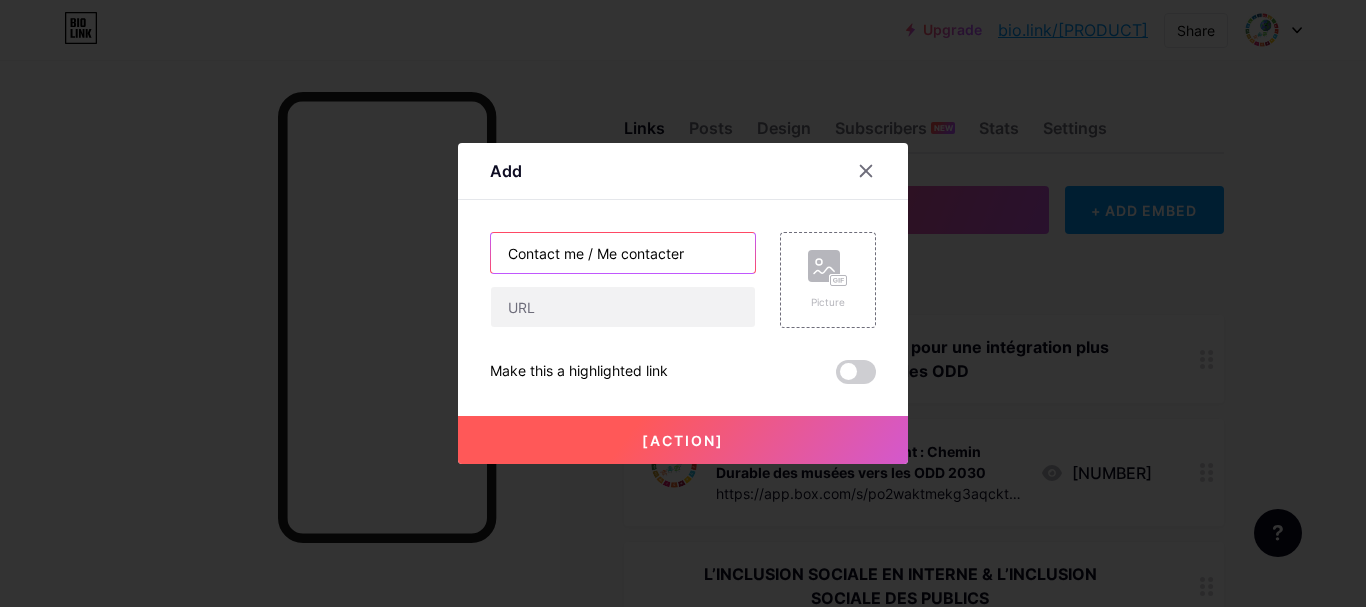 click on "Contact me / Me contacter" at bounding box center (623, 253) 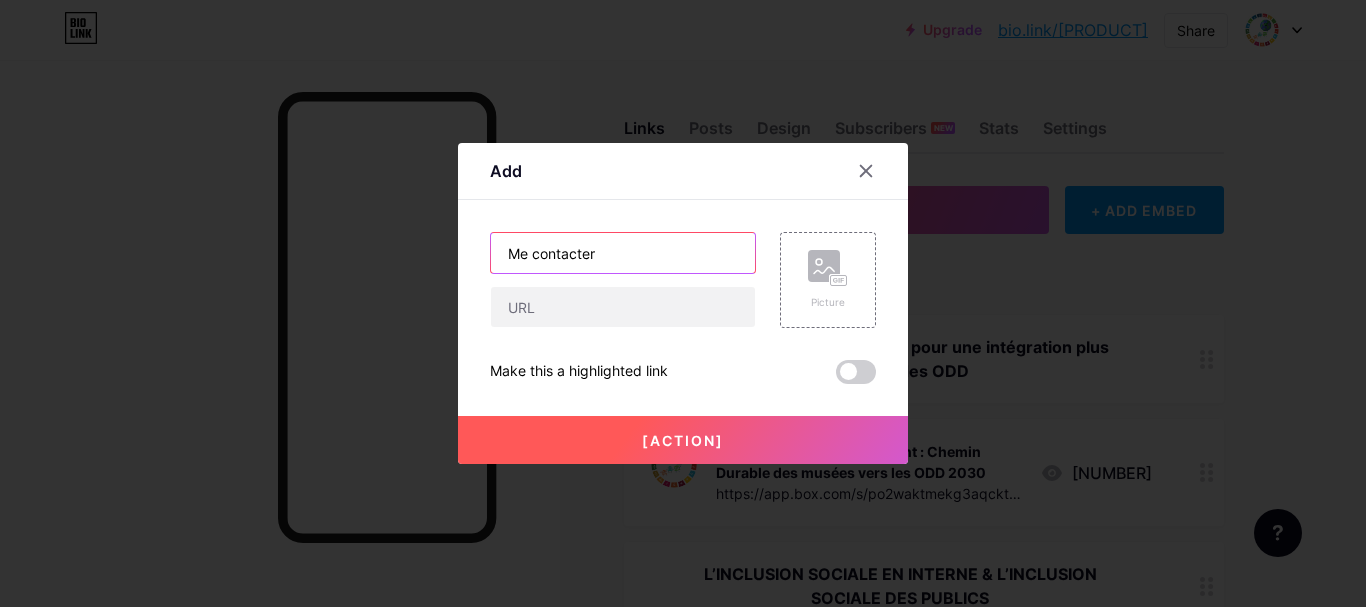 click on "Me contacter" at bounding box center (623, 253) 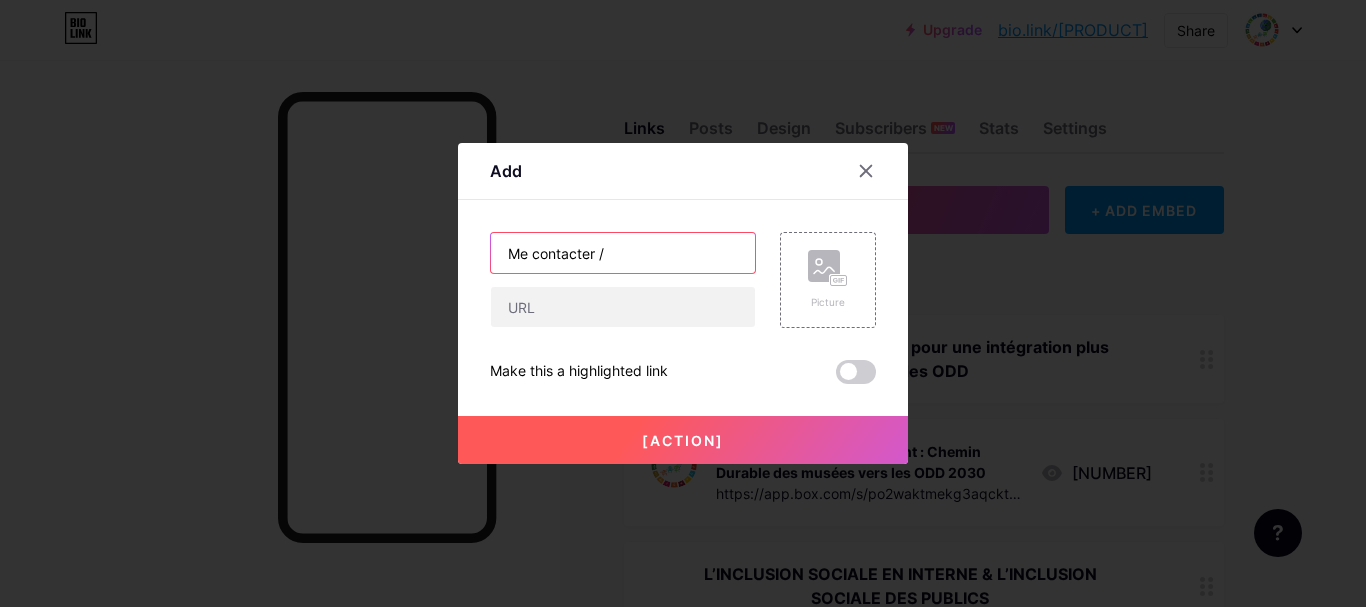 paste on "Contact me /" 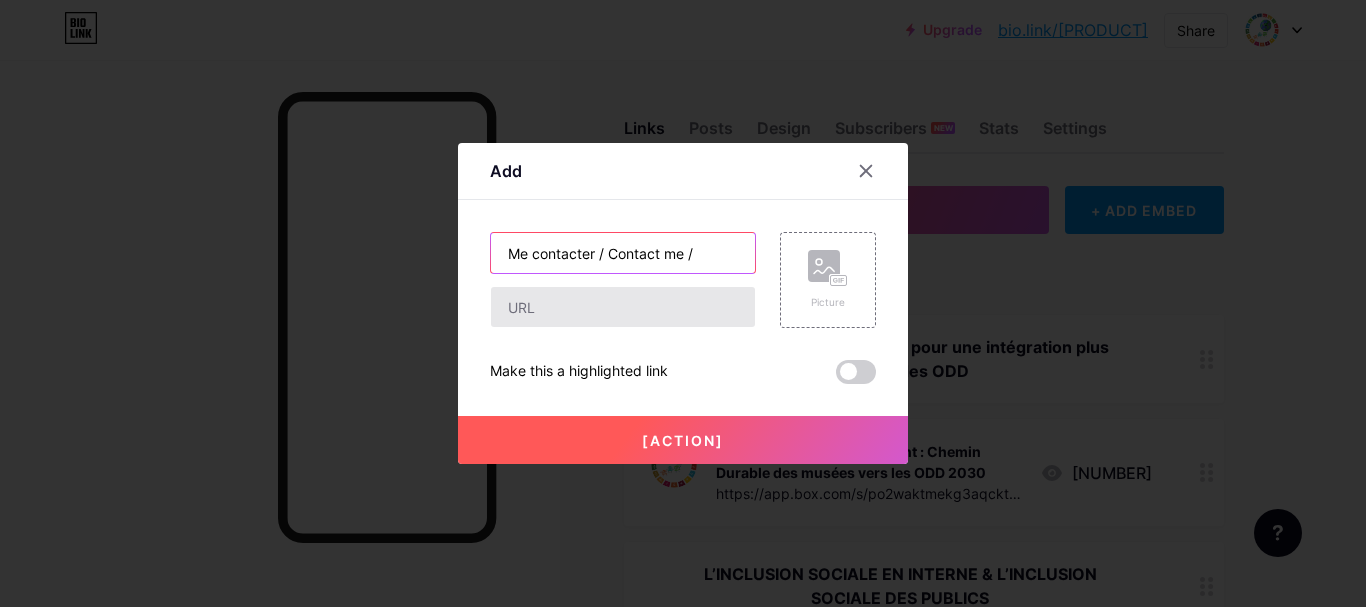 type on "Me contacter / Contact me /" 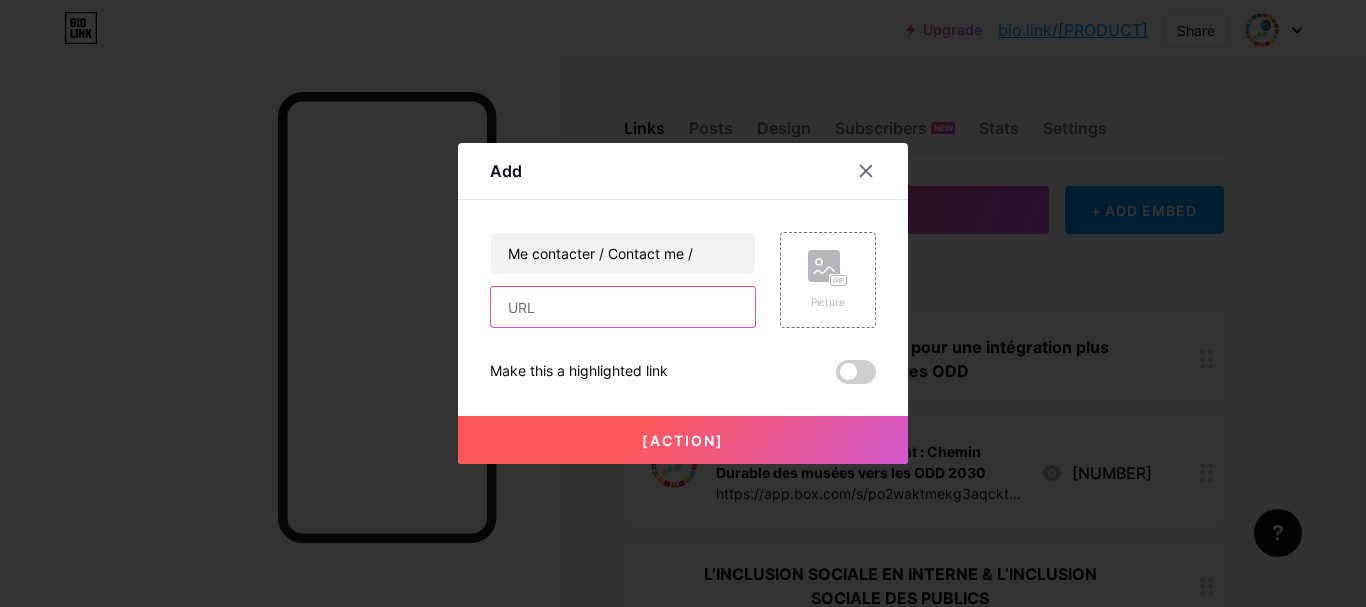 click at bounding box center [623, 307] 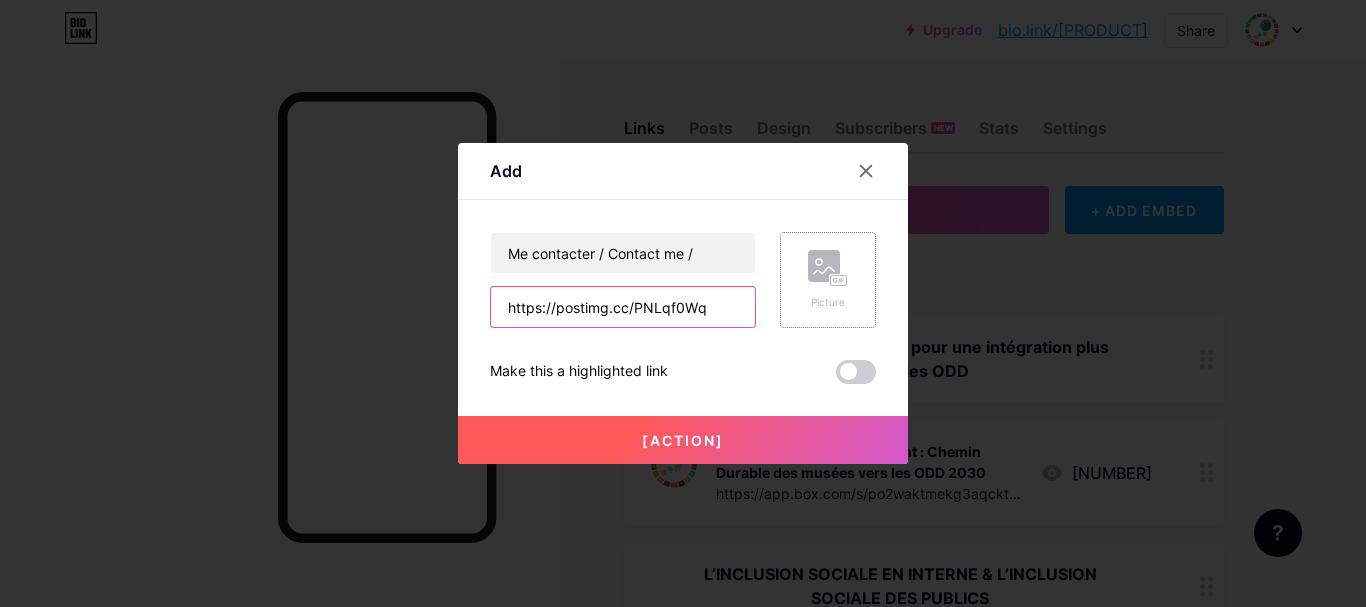type on "https://postimg.cc/PNLqf0Wq" 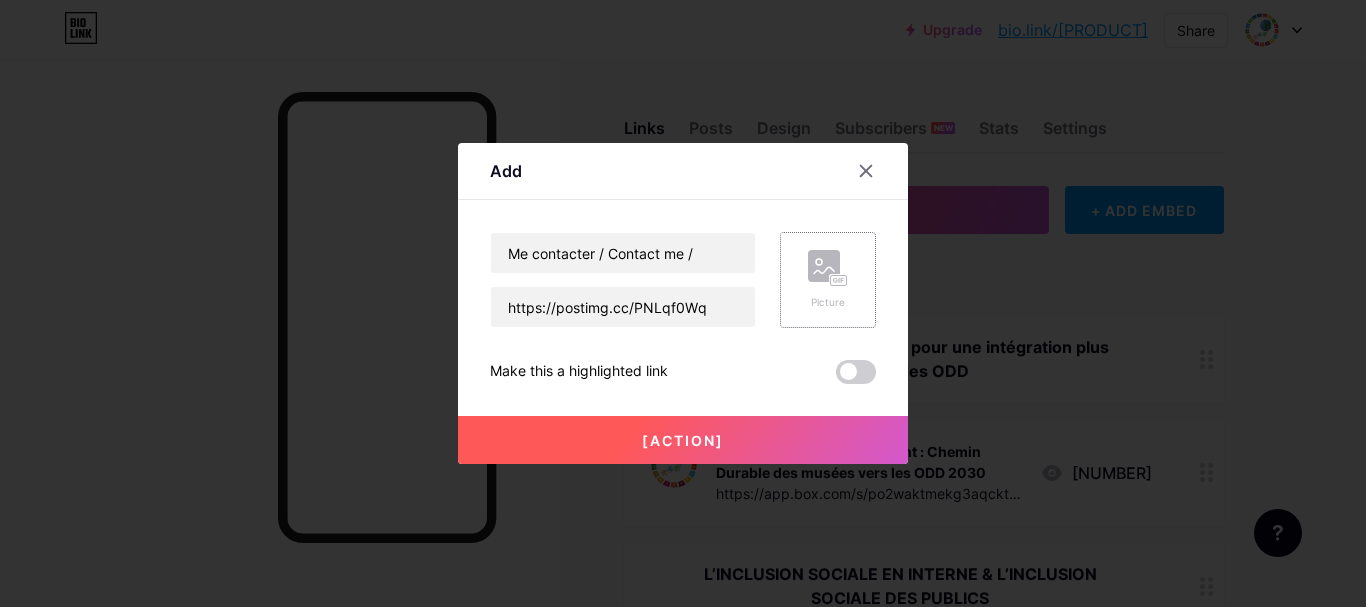 click on "Picture" at bounding box center [828, 280] 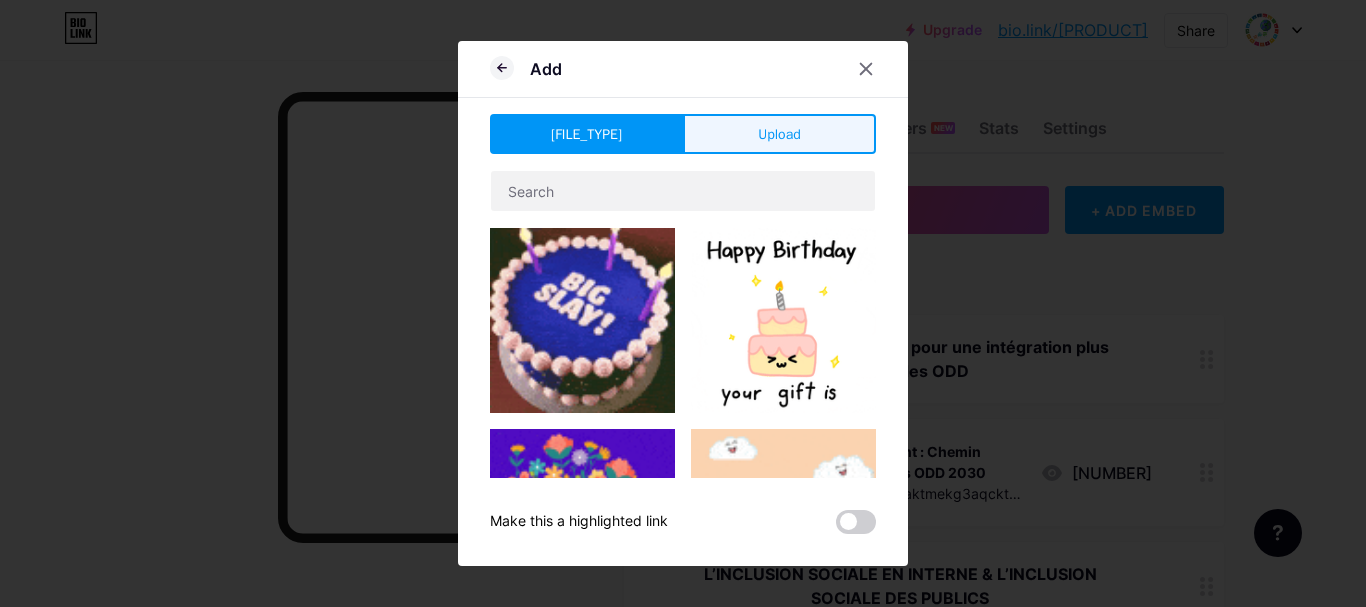 click on "Upload" at bounding box center [779, 134] 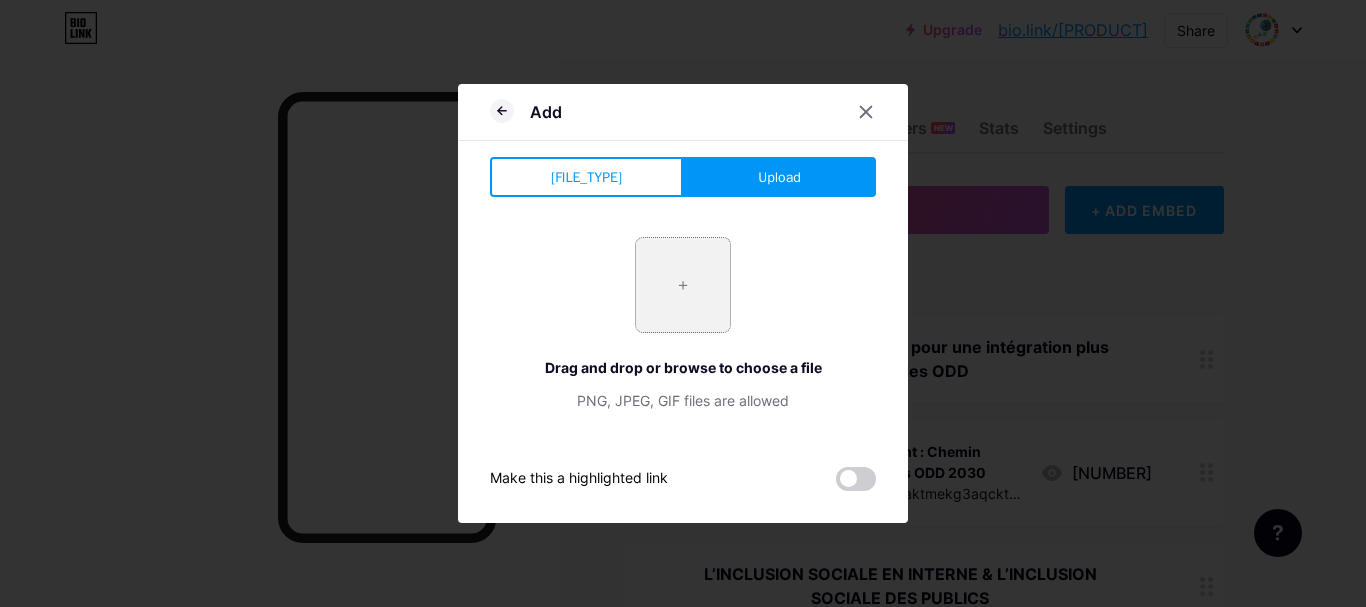 click at bounding box center (683, 285) 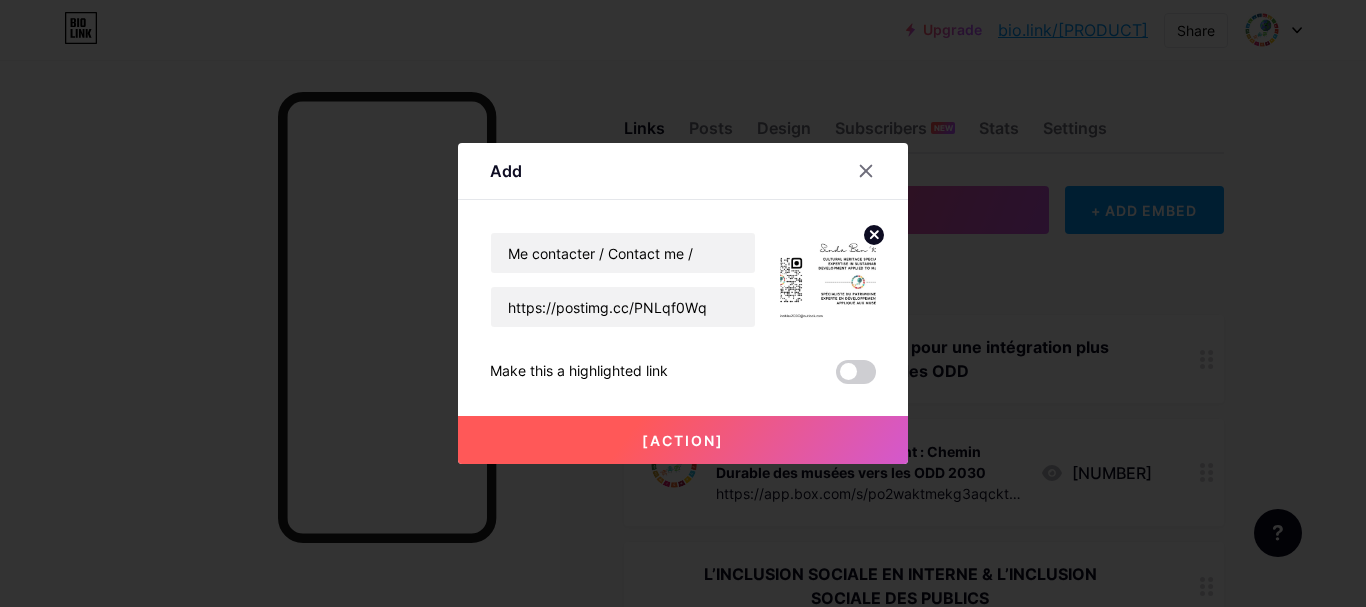 click on "[ACTION]" at bounding box center (683, 440) 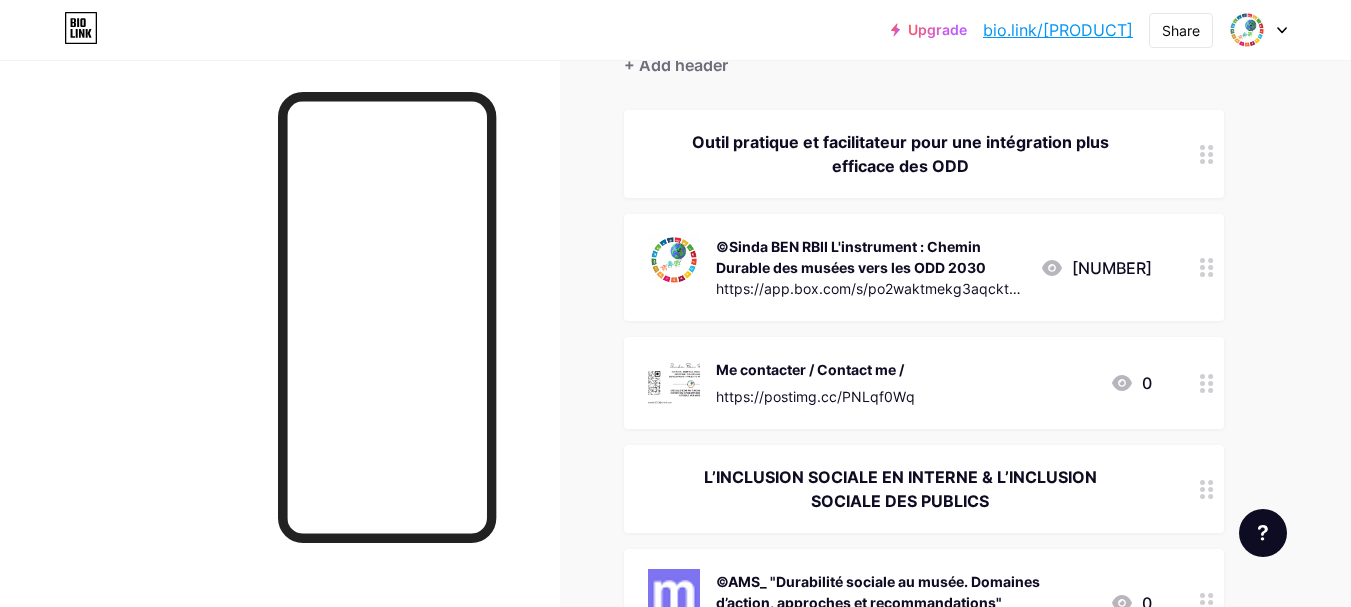 scroll, scrollTop: 140, scrollLeft: 0, axis: vertical 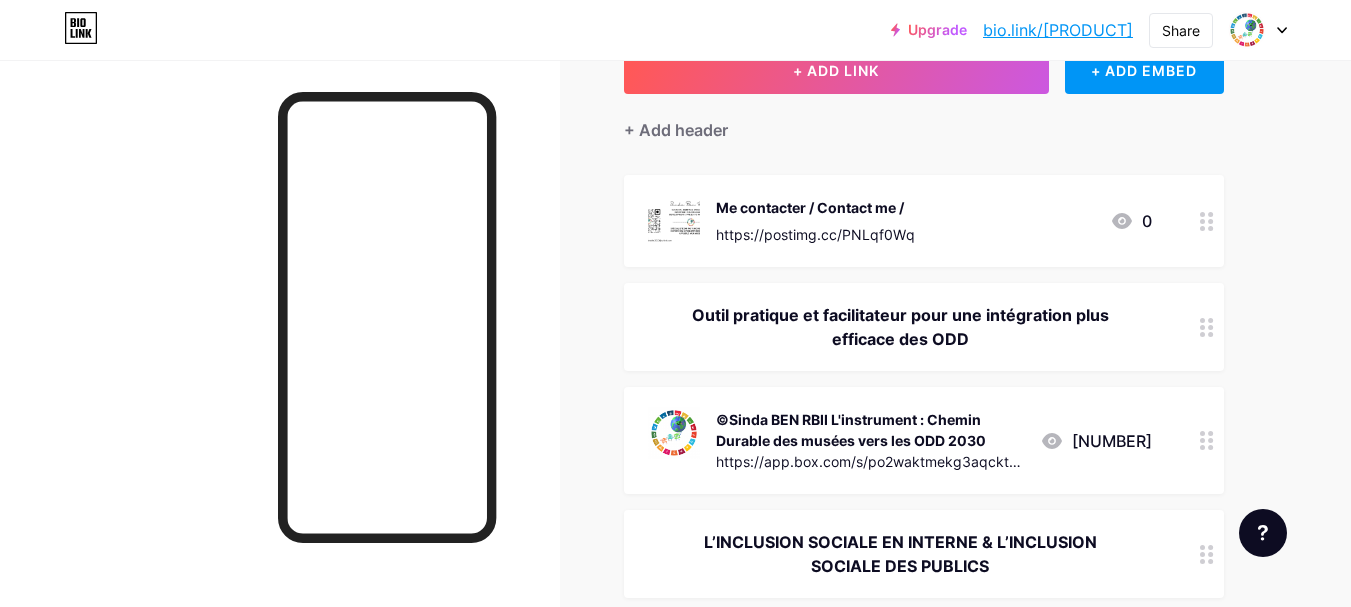 click on "https://postimg.cc/PNLqf0Wq" at bounding box center [815, 234] 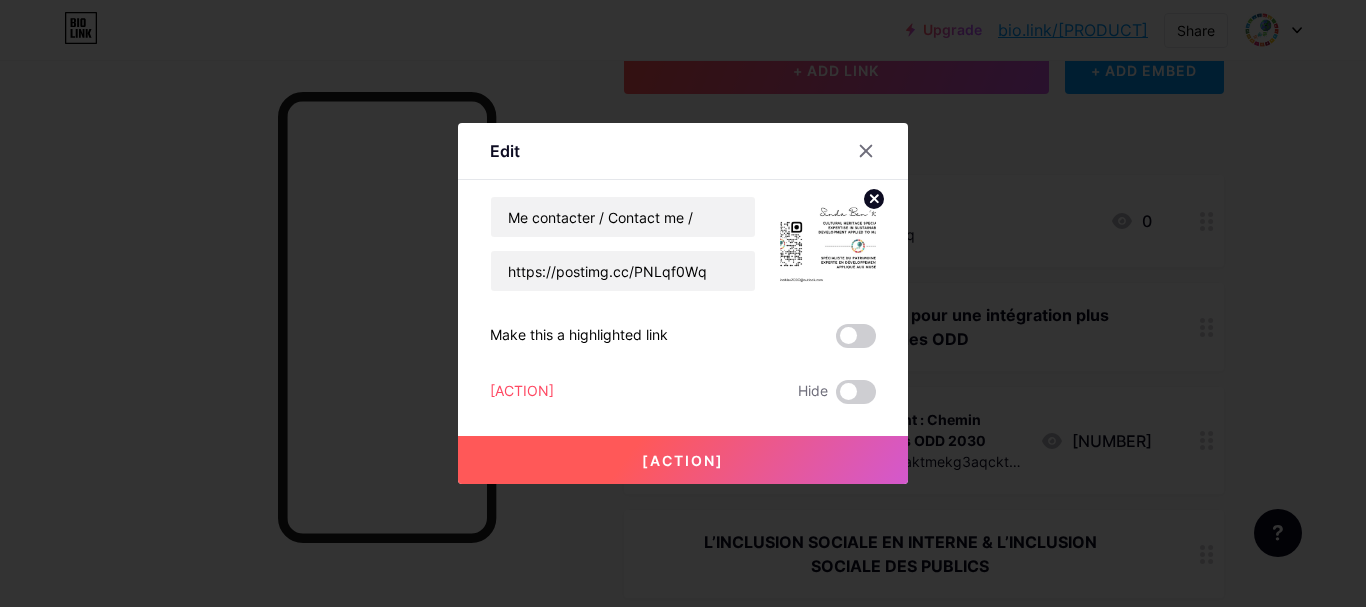 click at bounding box center (874, 199) 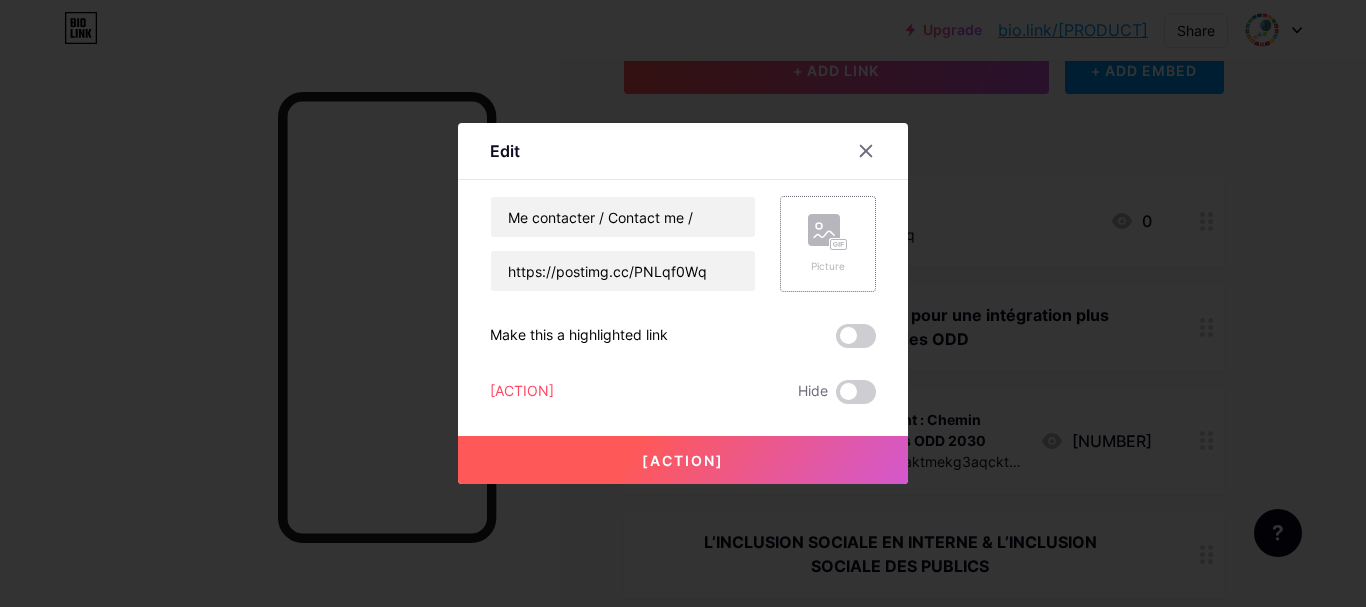 click on "[ACTION]" at bounding box center (683, 460) 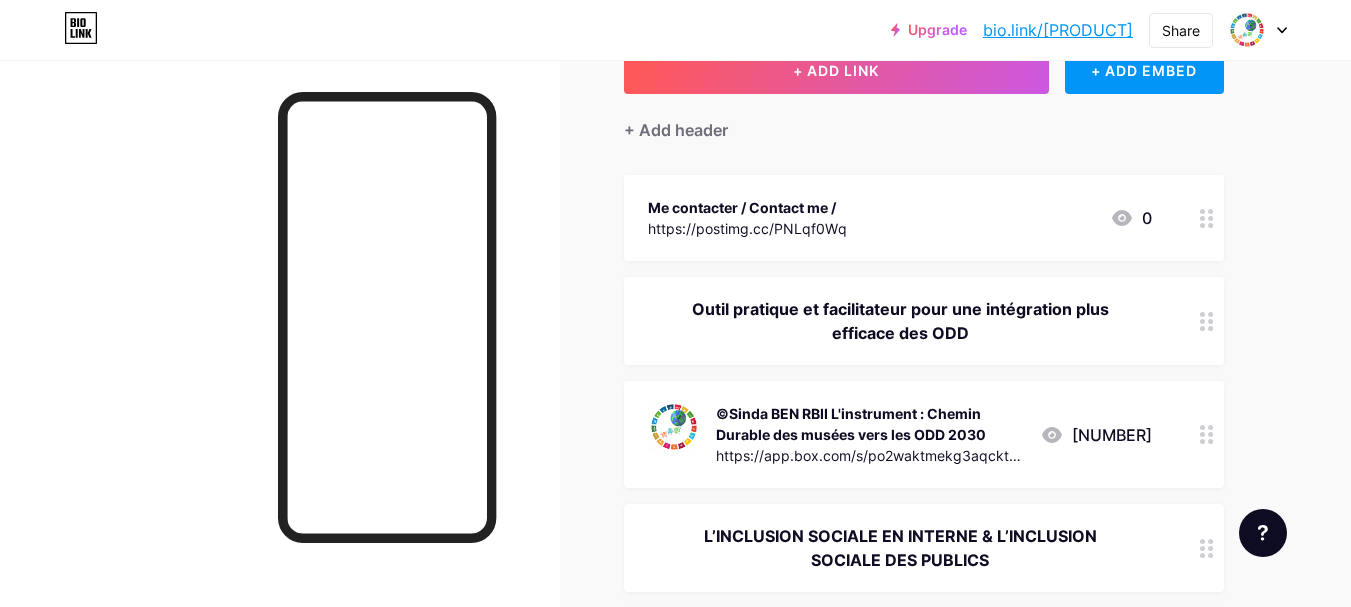 click on "Me contacter / Contact me /" at bounding box center (747, 207) 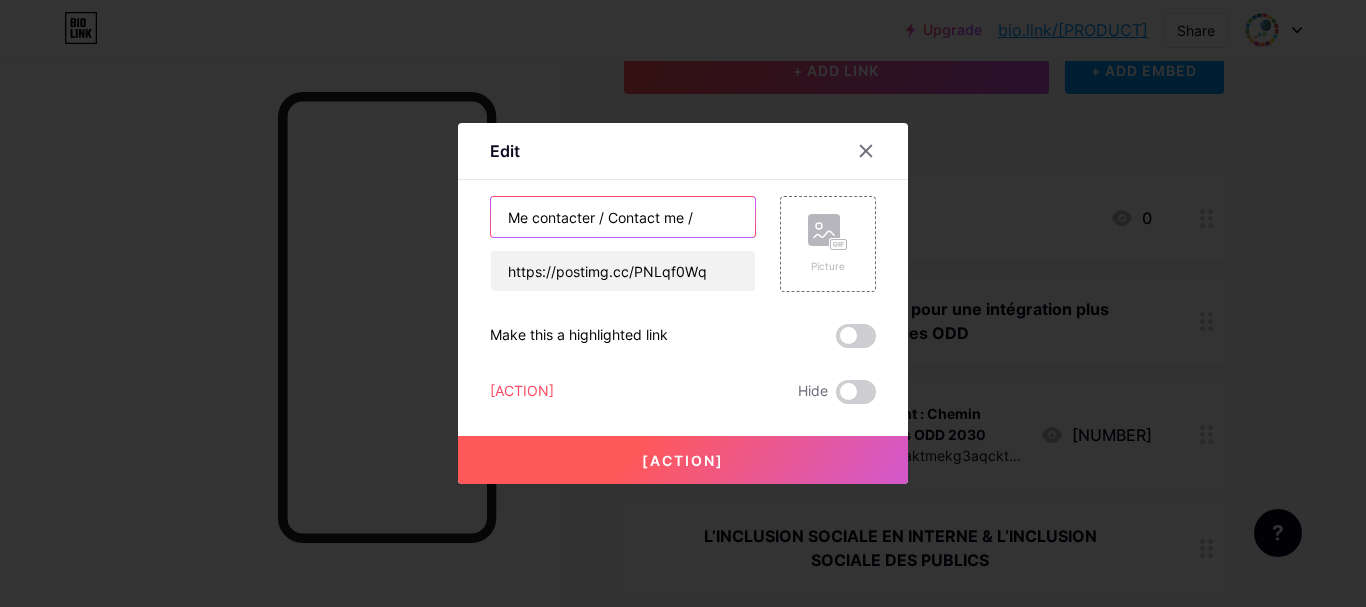 click on "Me contacter / Contact me /" at bounding box center [623, 217] 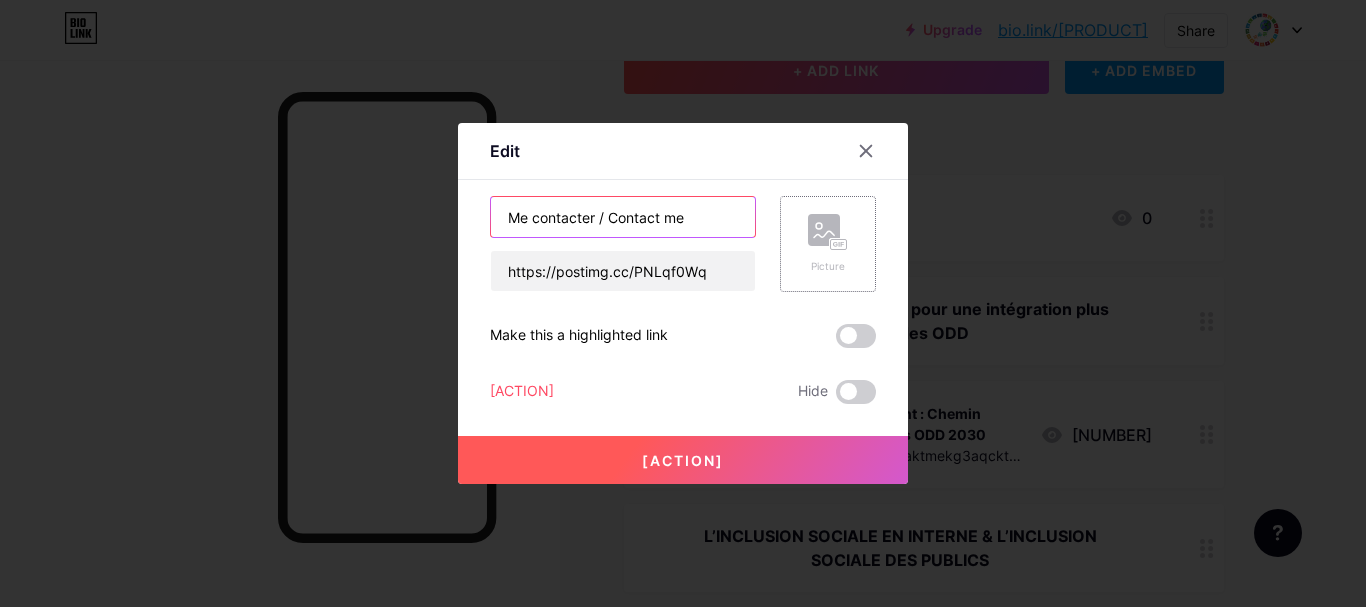 type on "Me contacter / Contact me" 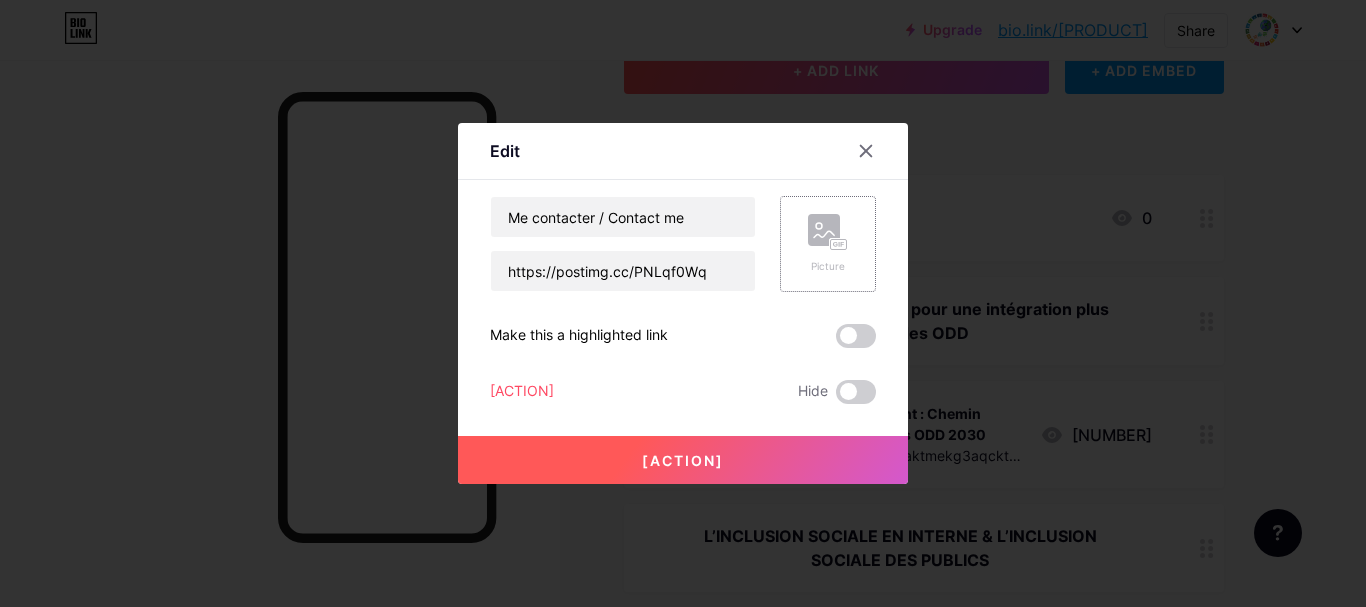 click on "Picture" at bounding box center (828, 244) 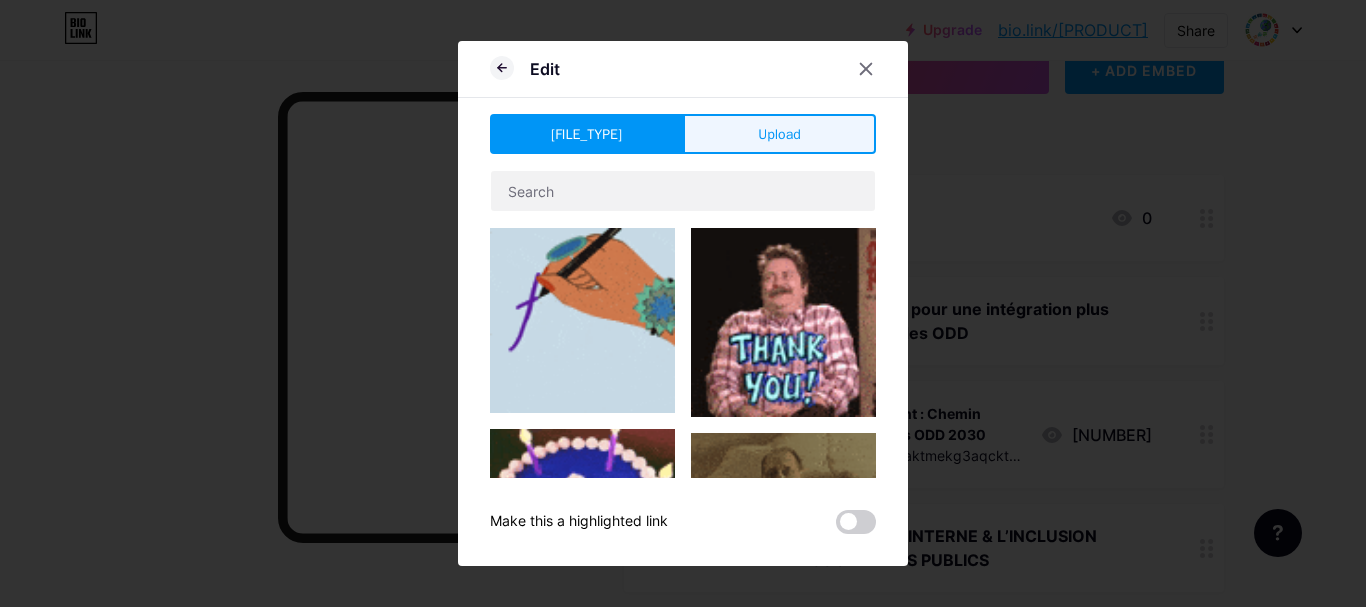 click on "Upload" at bounding box center [779, 134] 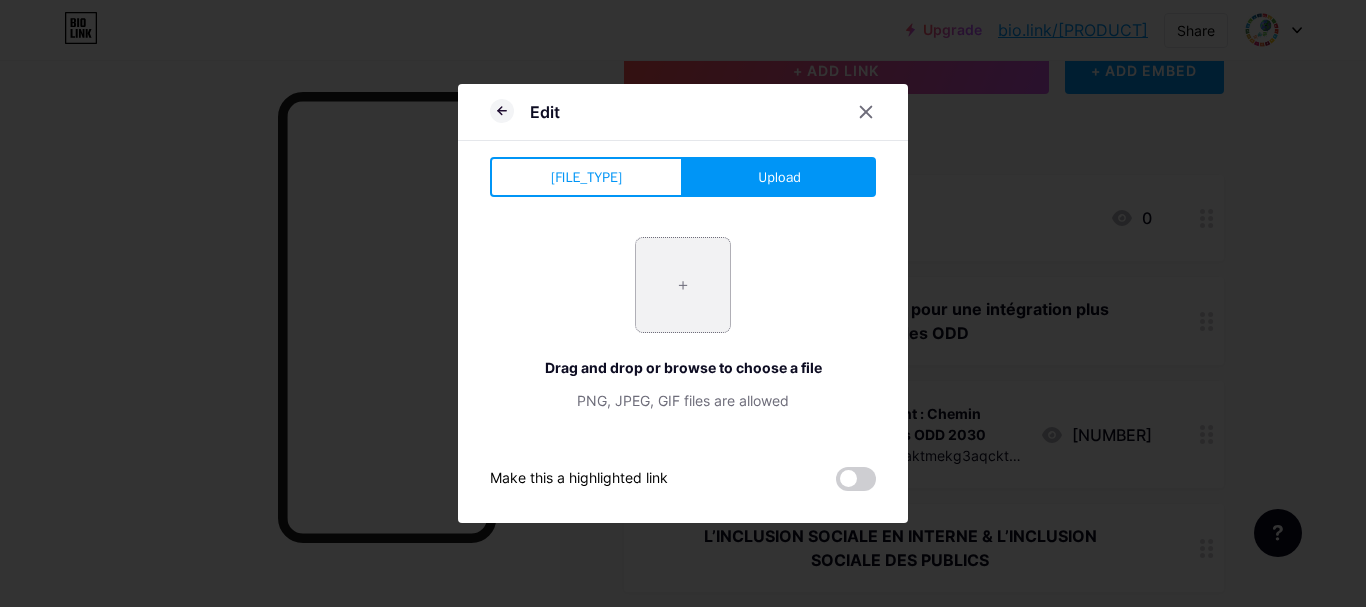 click at bounding box center [683, 285] 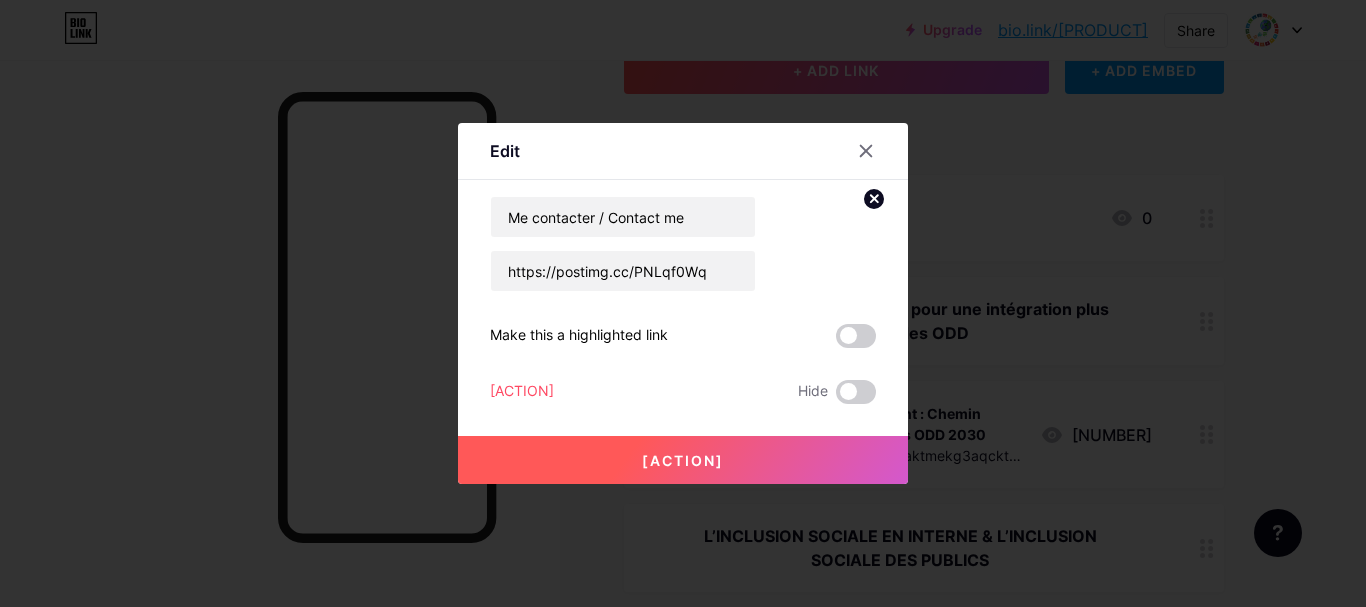 click on "[ACTION]" at bounding box center [683, 460] 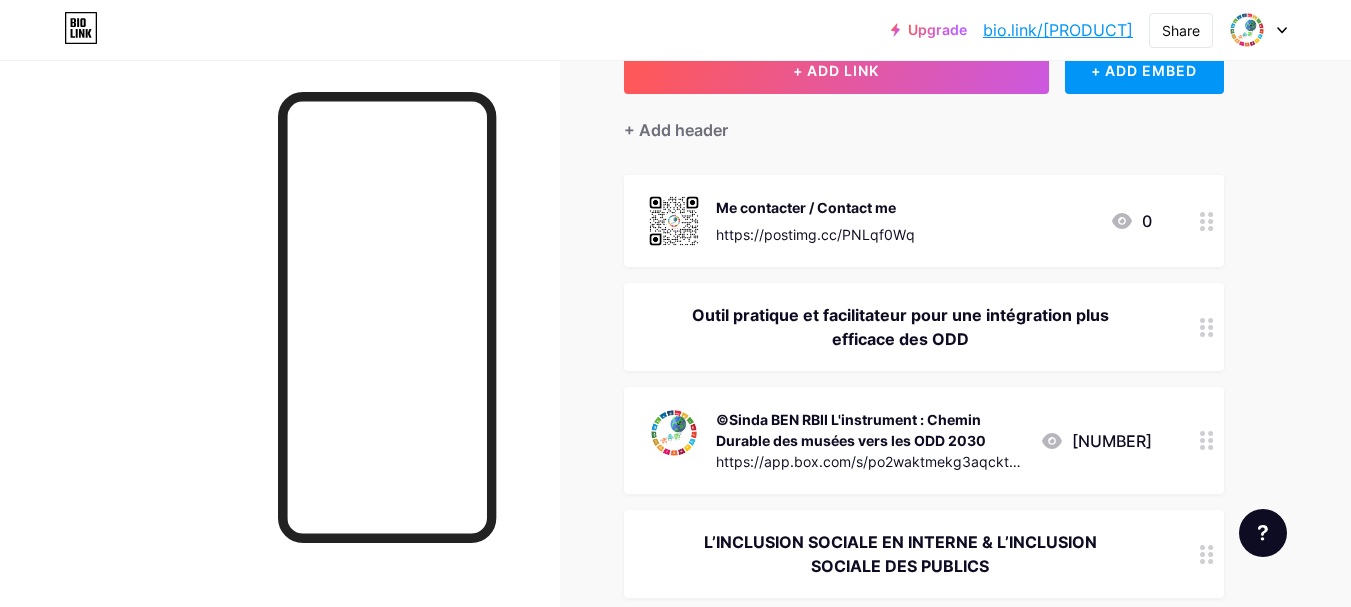 click on "Me contacter / Contact me
https://postimg.cc/PNLqf0Wq
0" at bounding box center (900, 221) 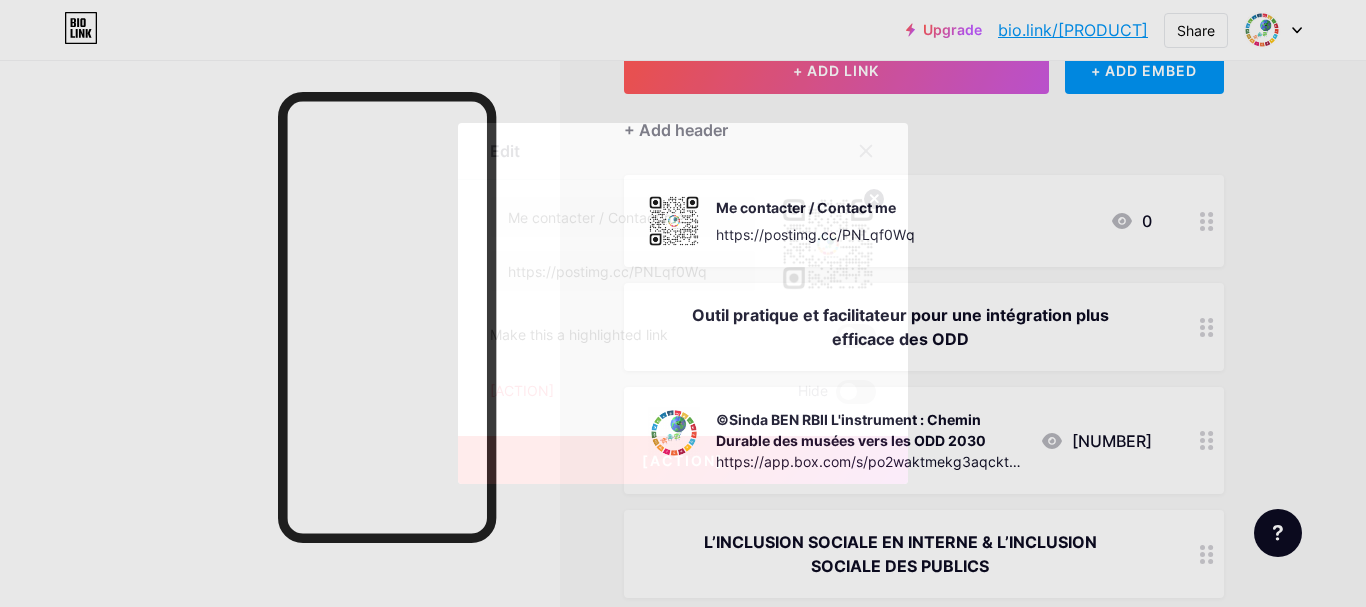 click at bounding box center [856, 336] 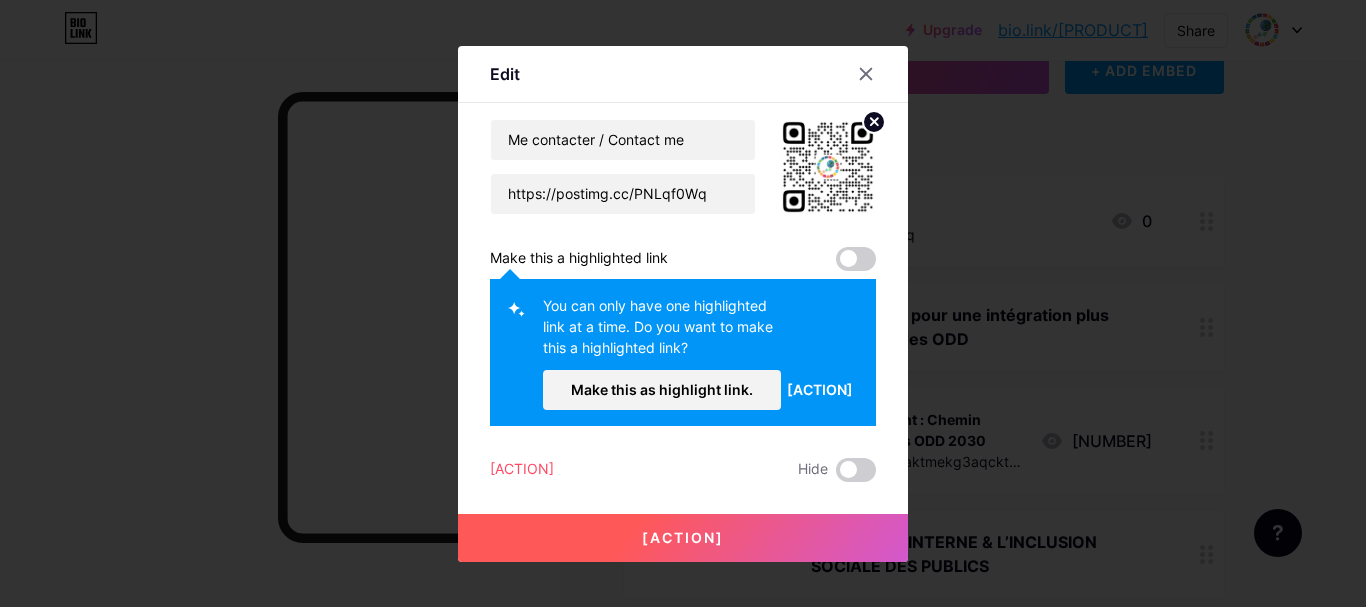 click on "[ACTION]" at bounding box center (820, 389) 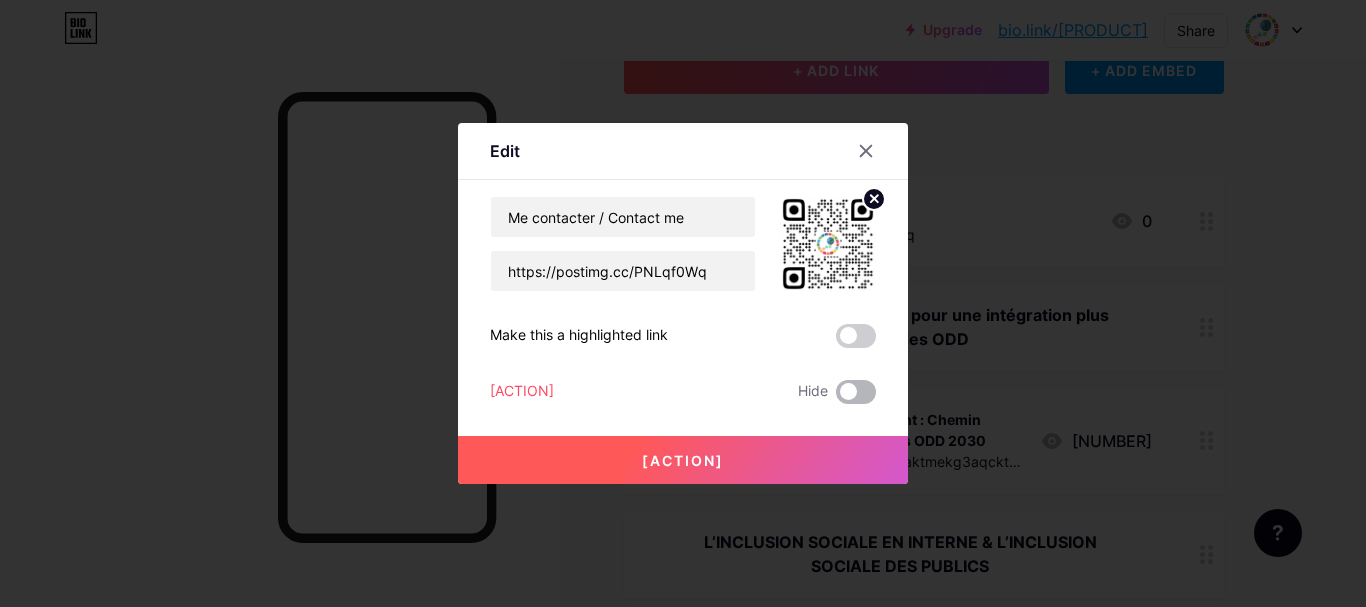 click at bounding box center [856, 392] 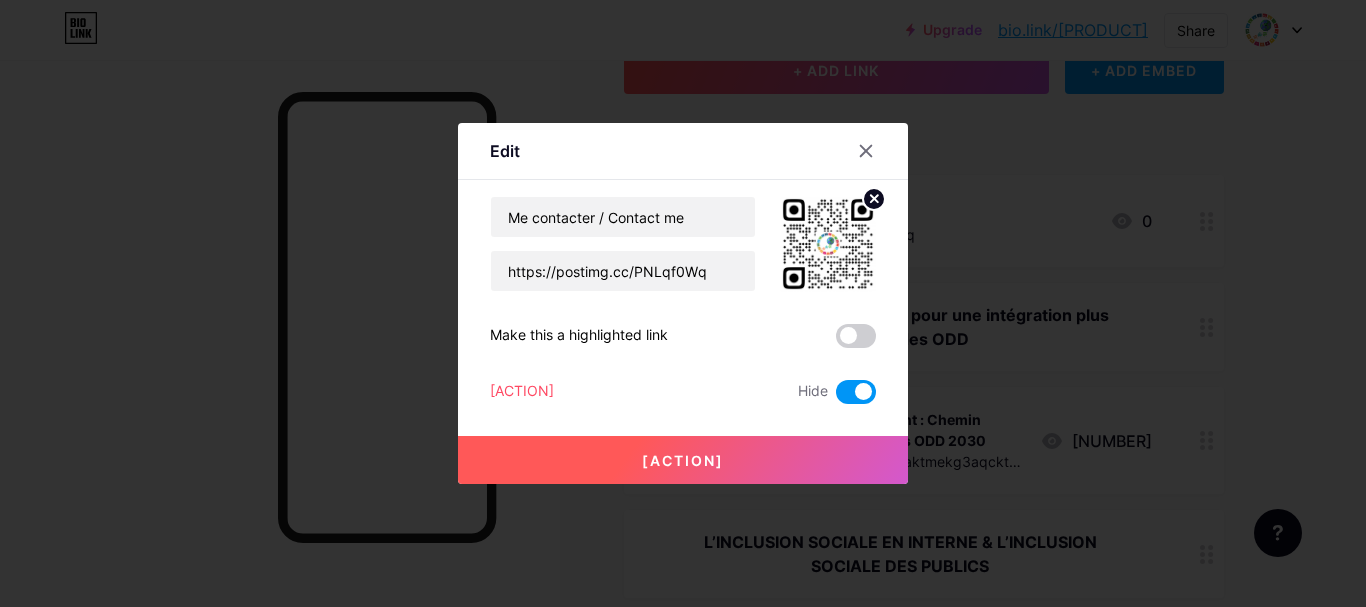 click at bounding box center (856, 392) 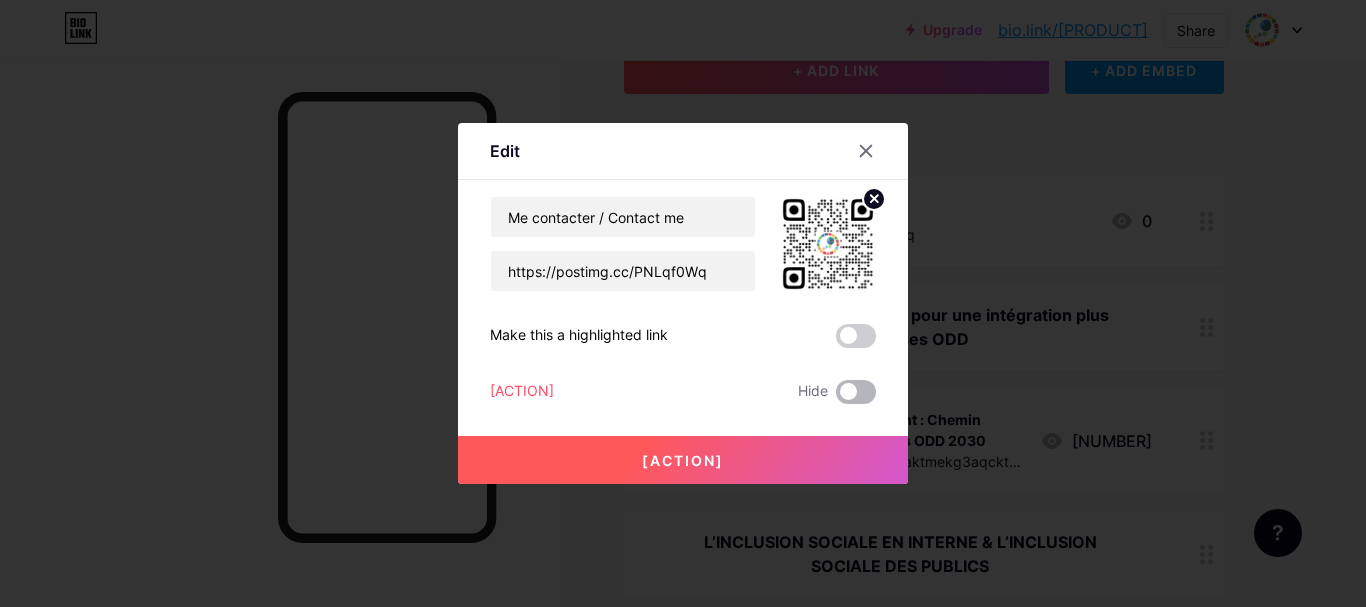 click at bounding box center [856, 392] 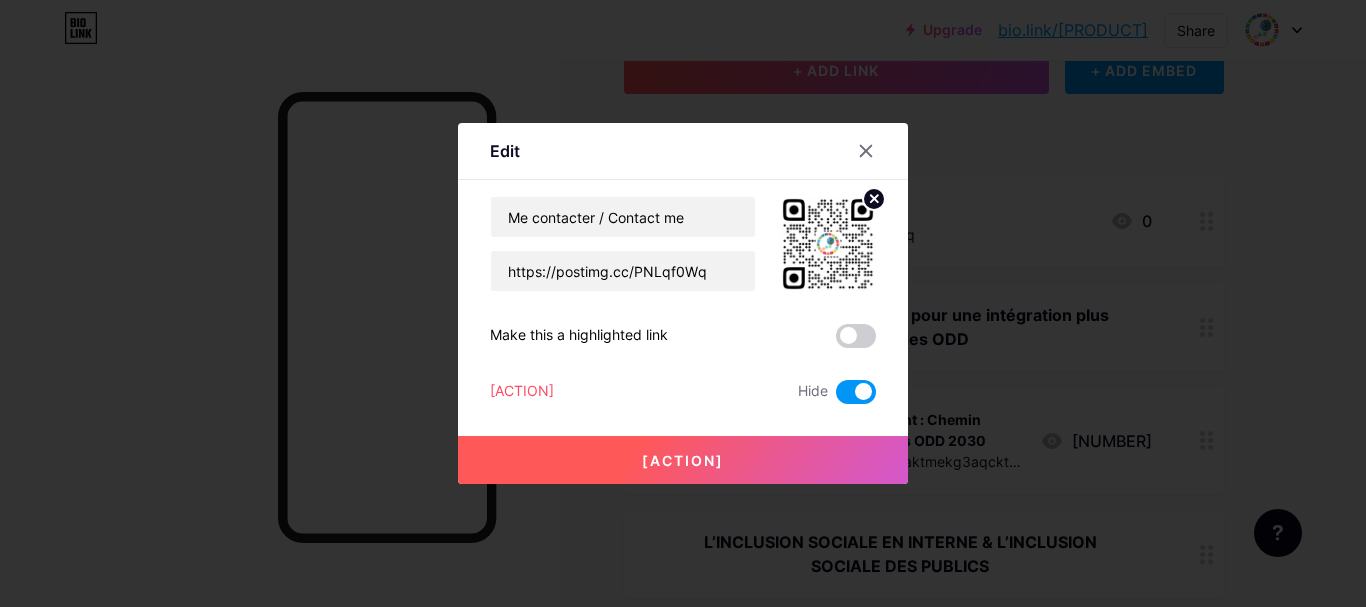 click on "[ACTION]" at bounding box center [683, 460] 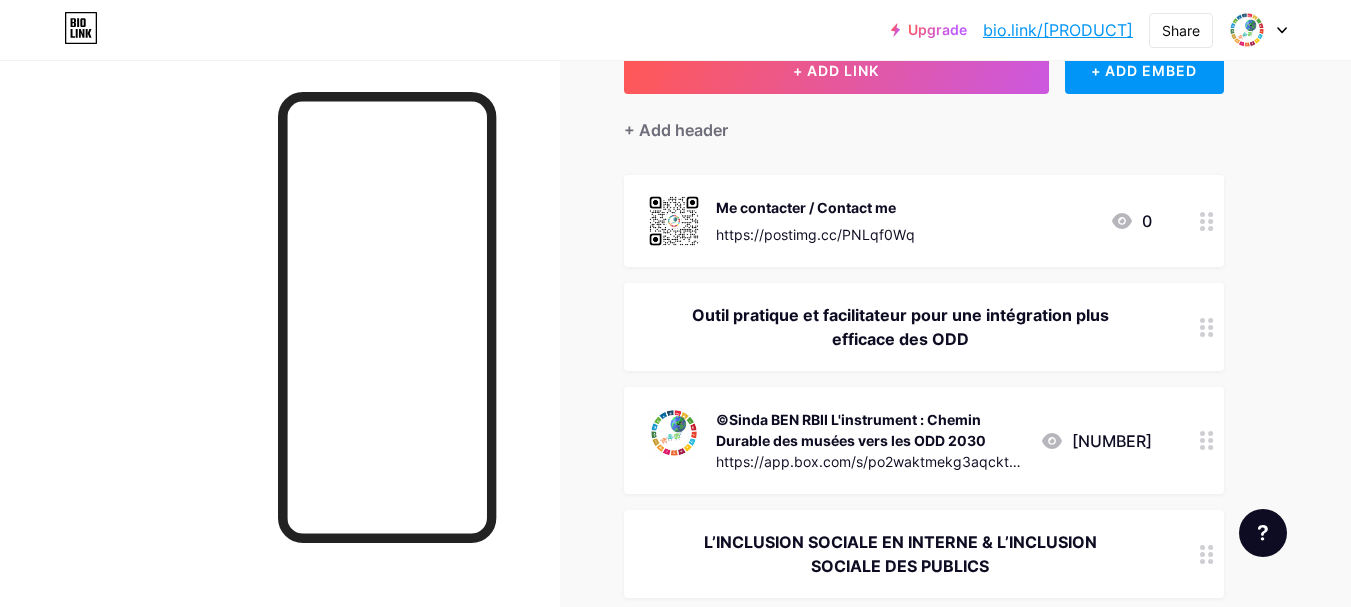 click on "Me contacter / Contact me
https://postimg.cc/PNLqf0Wq
0" at bounding box center [900, 221] 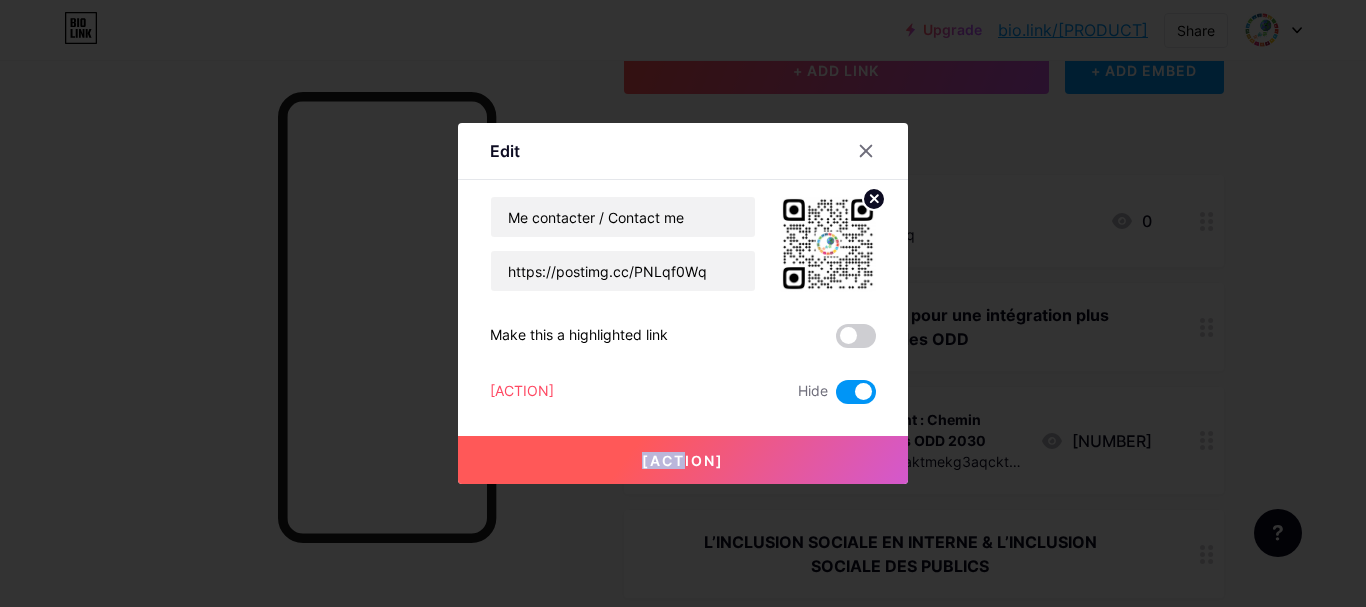 drag, startPoint x: 838, startPoint y: 405, endPoint x: 849, endPoint y: 392, distance: 17.029387 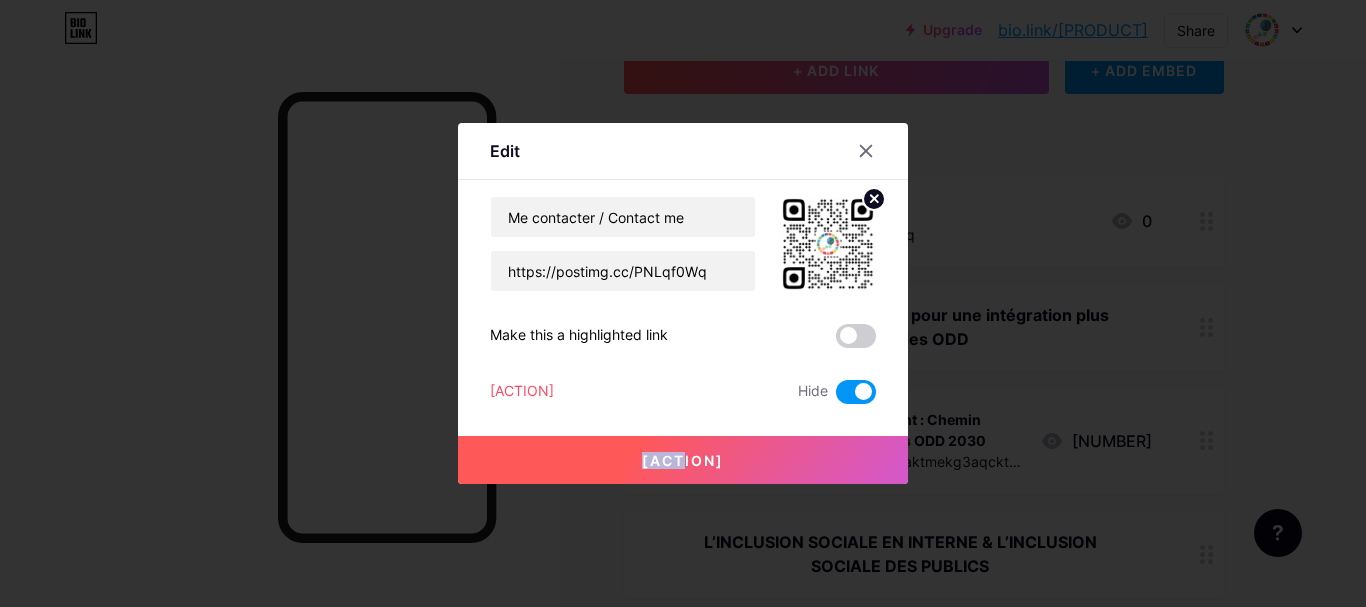 click on "Me contacter / Contact me     https://postimg.cc/PNLqf0Wq
Make this a highlighted link
Delete
Hide         Save" at bounding box center [683, 300] 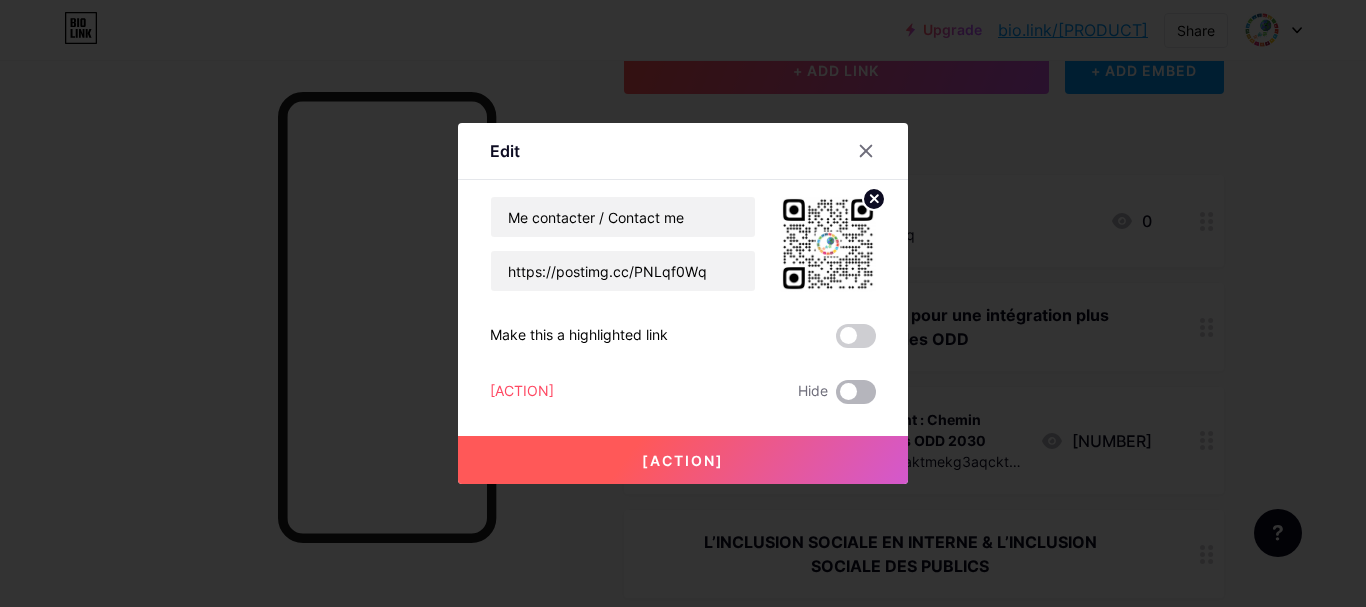 click at bounding box center (856, 392) 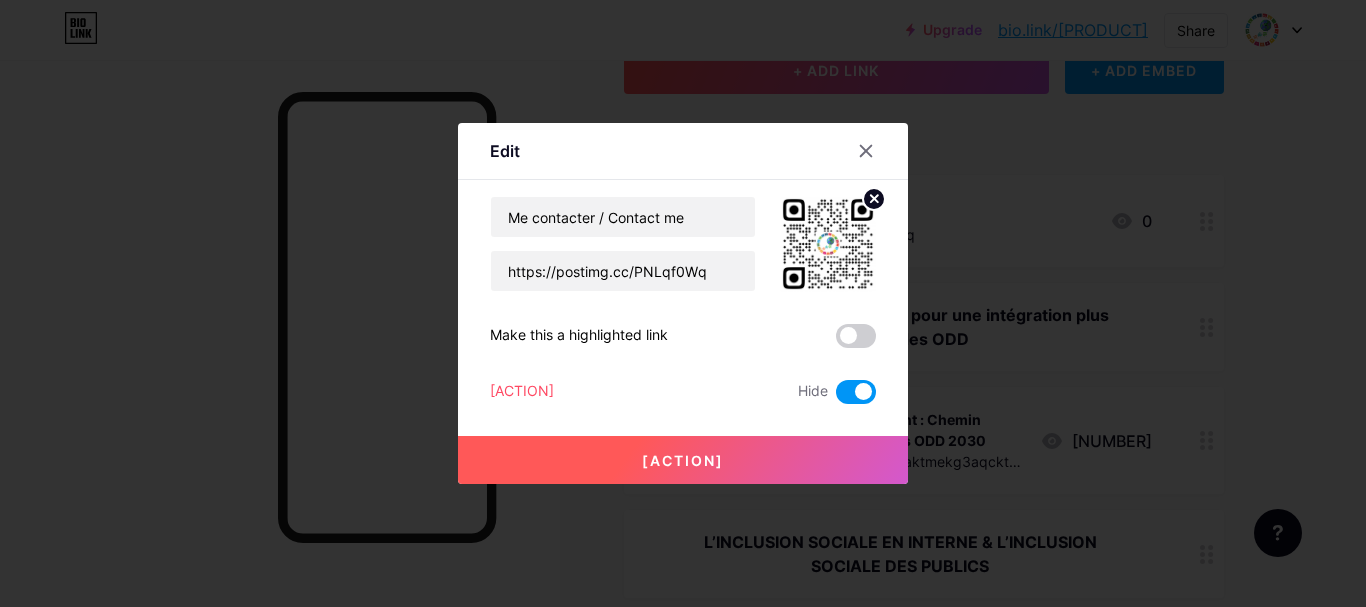 click at bounding box center (856, 392) 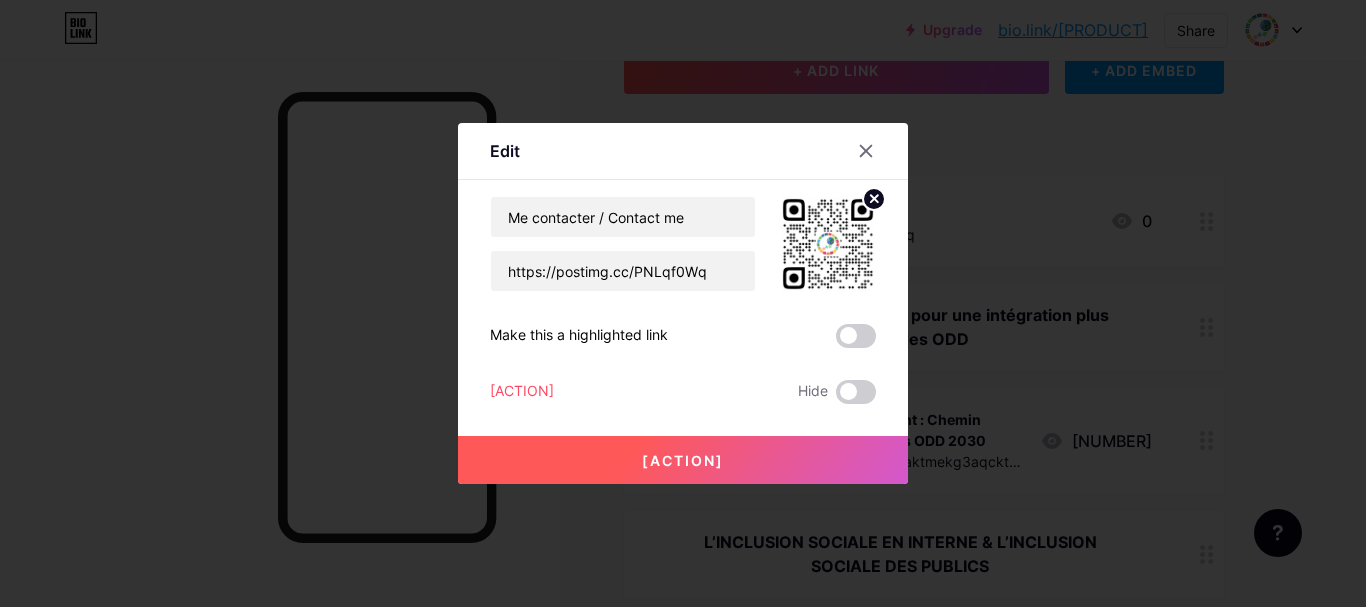 click on "[ACTION]" at bounding box center (683, 460) 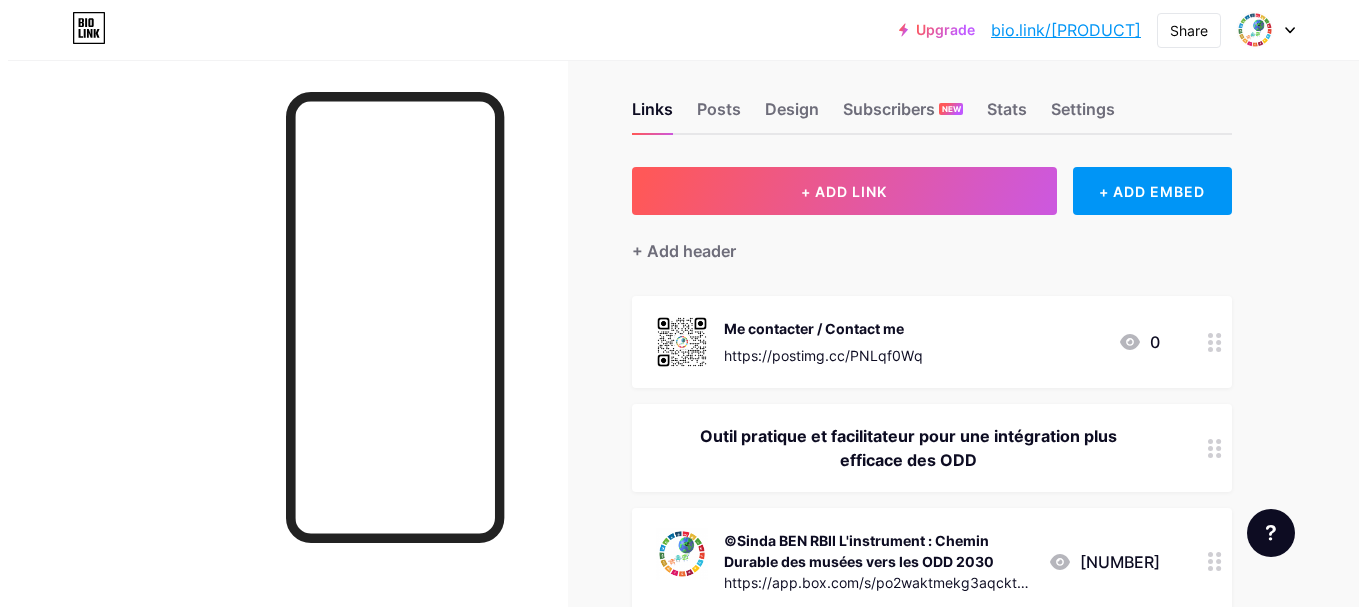 scroll, scrollTop: 0, scrollLeft: 0, axis: both 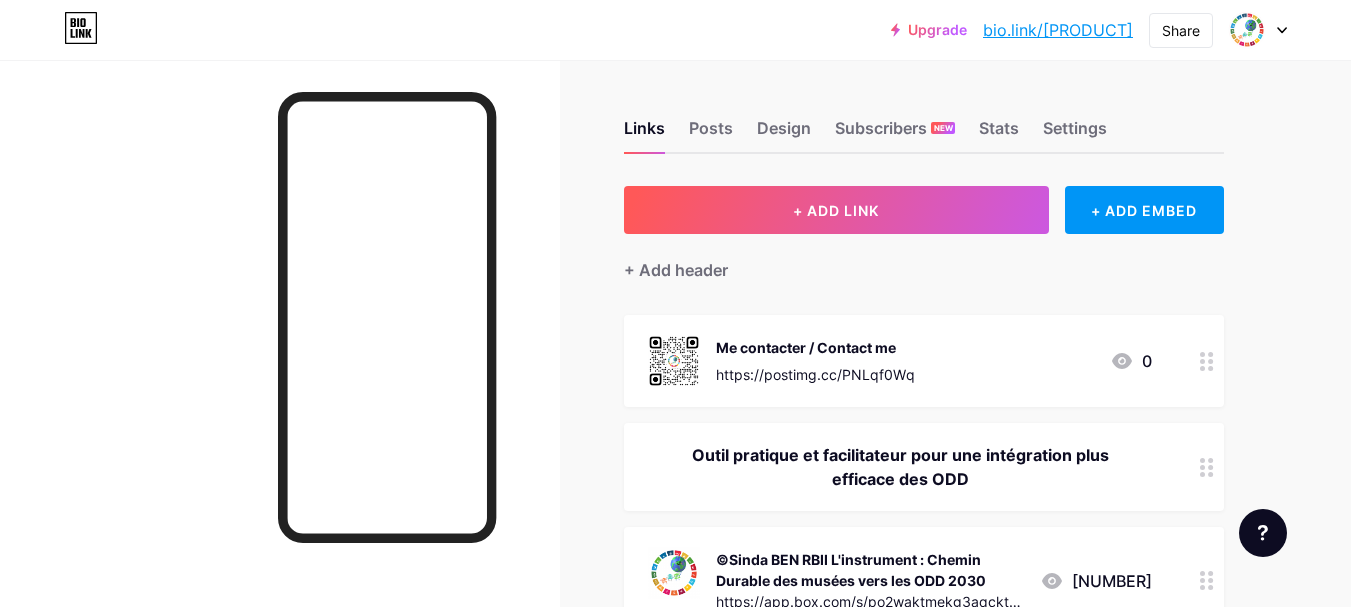 click at bounding box center [1258, 30] 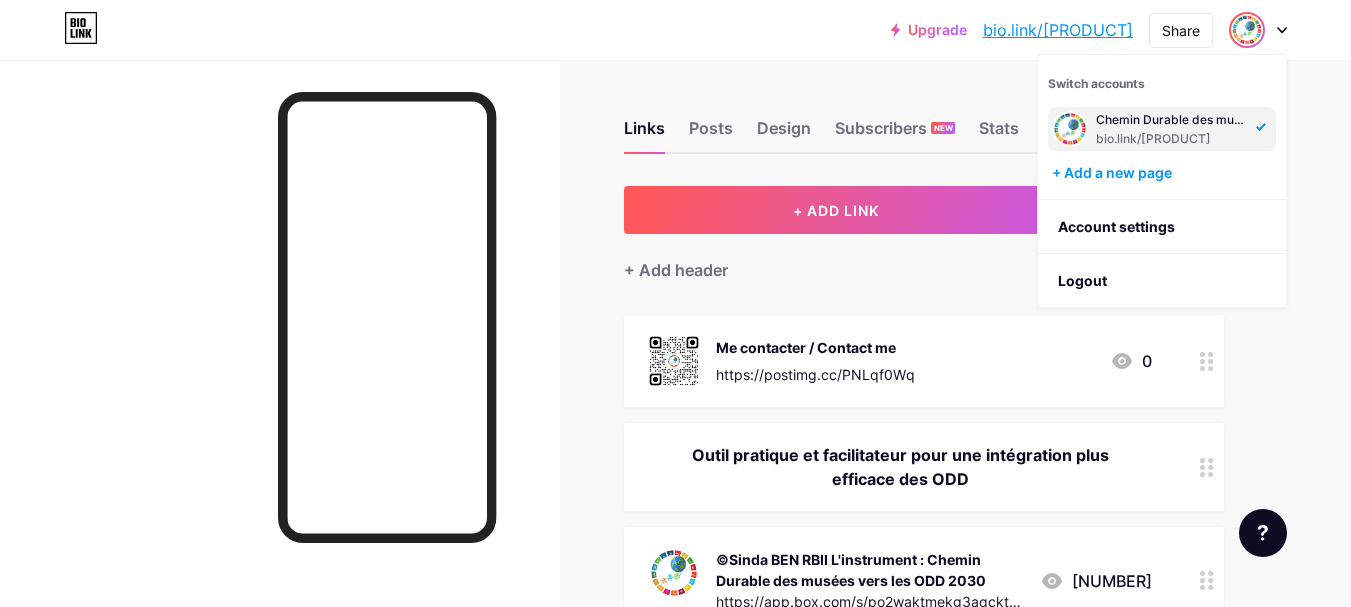 click on "Me contacter / Contact me" at bounding box center [815, 347] 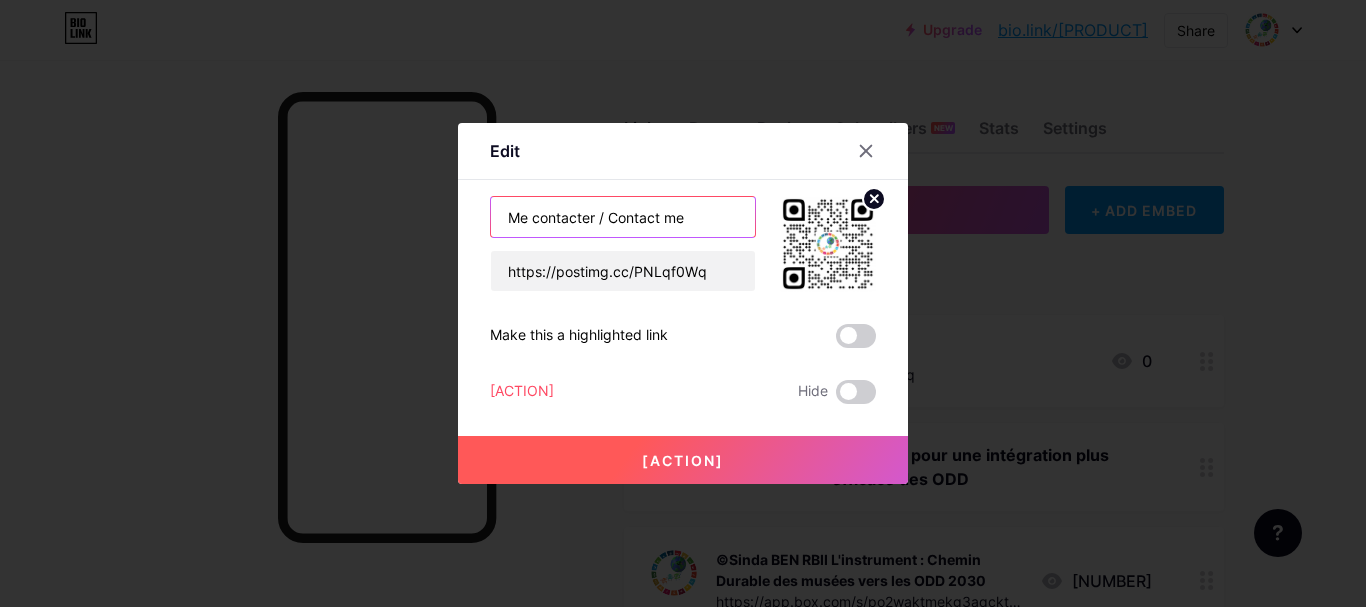click on "Me contacter / Contact me" at bounding box center [623, 217] 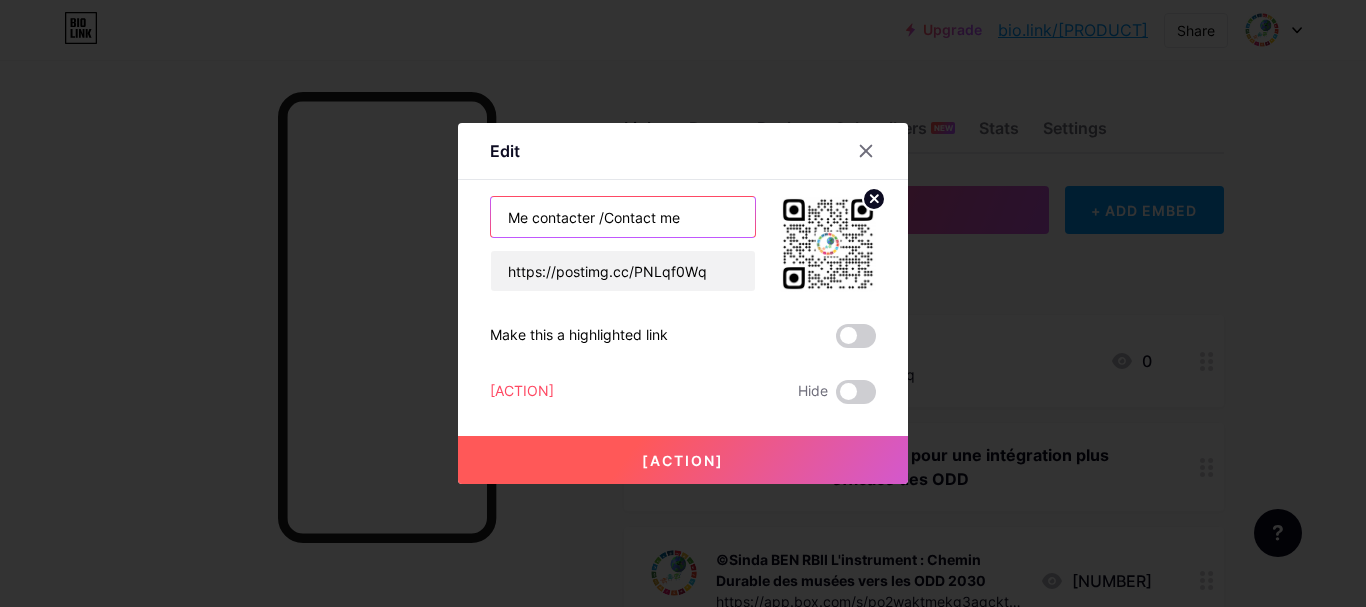 click on "Me contacter /Contact me" at bounding box center [623, 217] 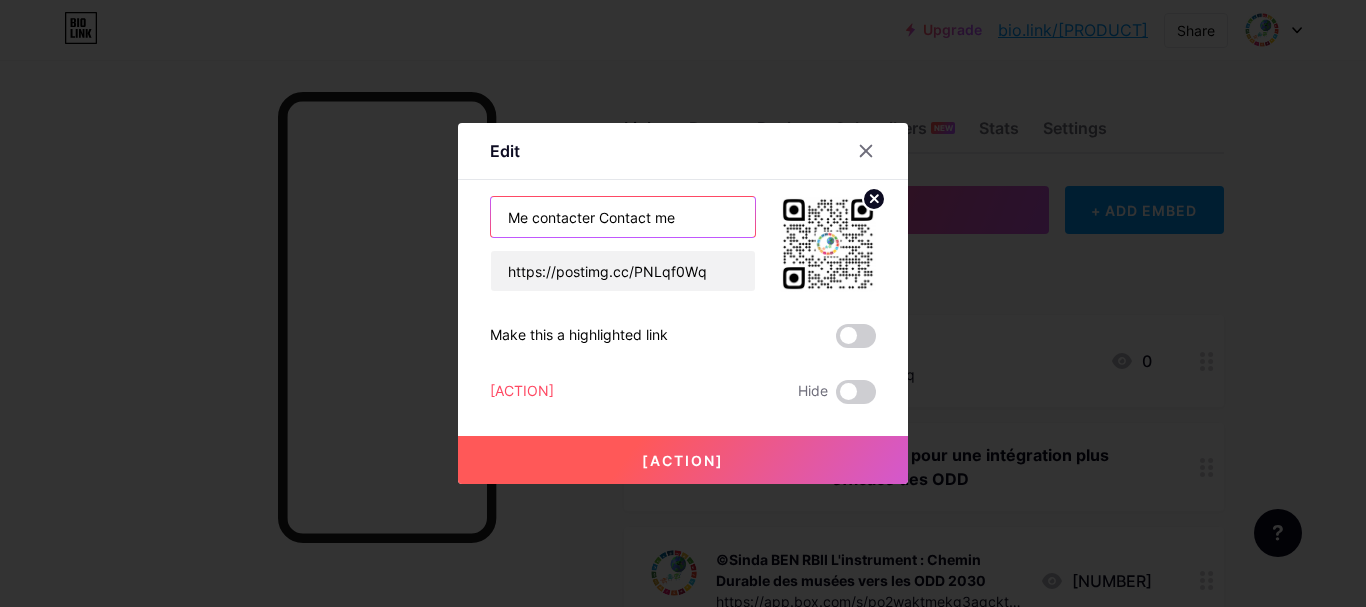 click on "Me contacter Contact me" at bounding box center (623, 217) 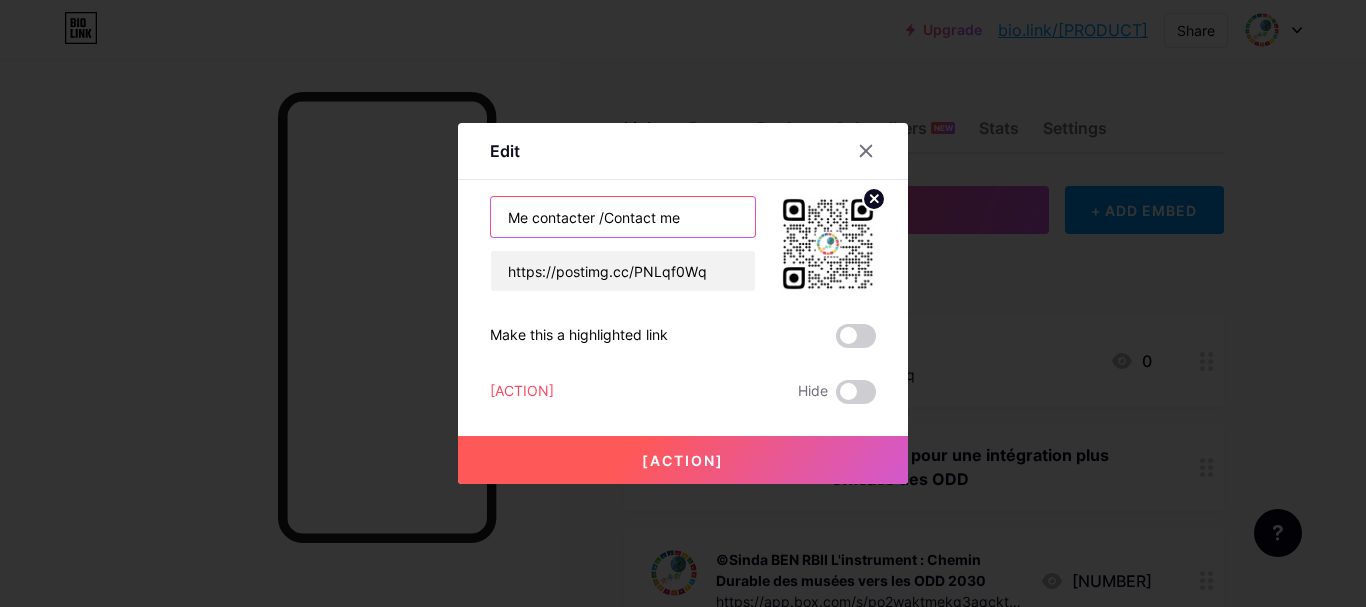 click on "Me contacter /Contact me" at bounding box center (623, 217) 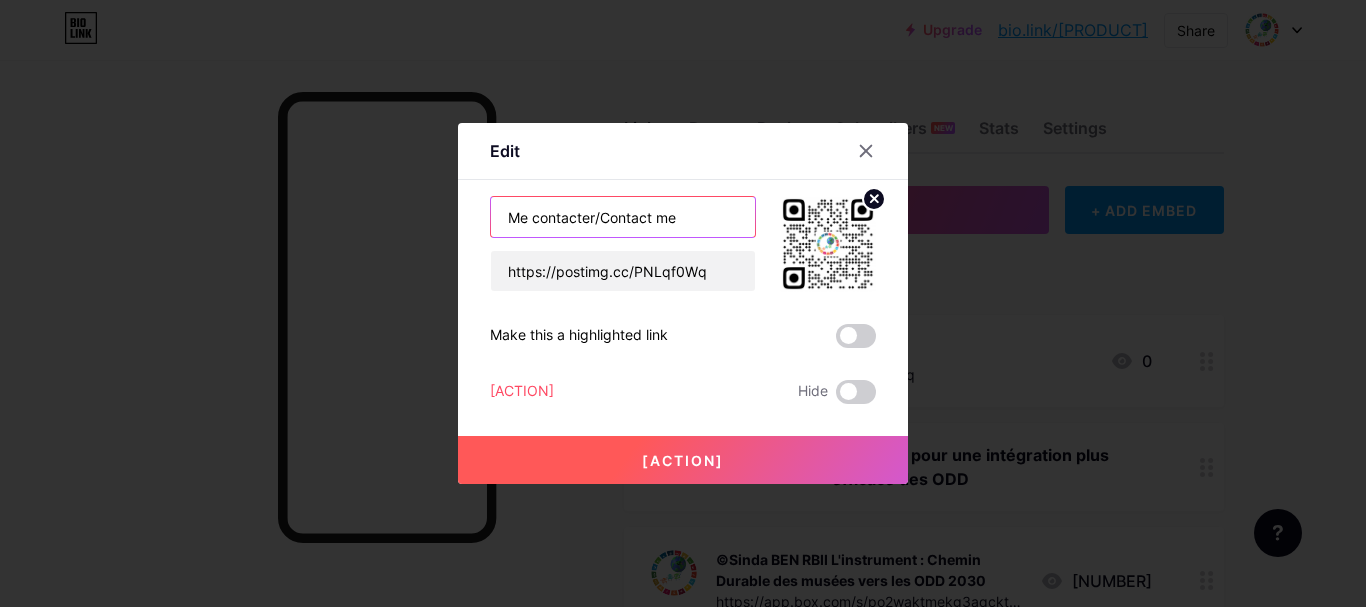 type on "Me contacter/Contact me" 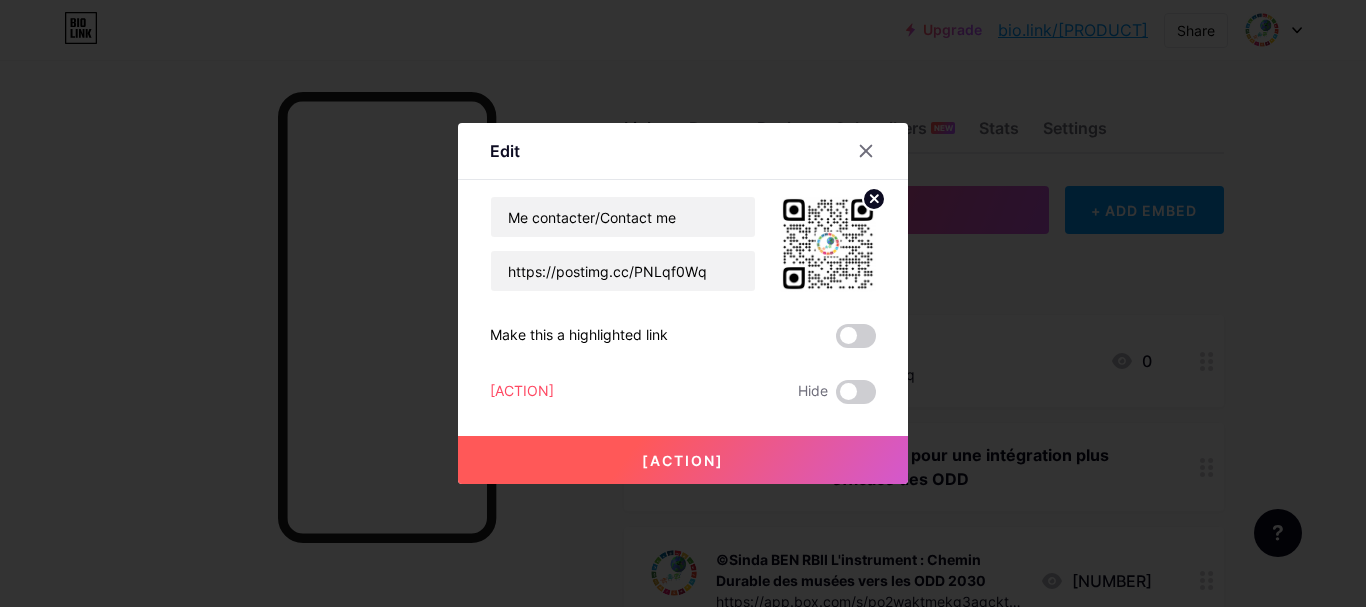 click on "[ACTION]" at bounding box center [683, 460] 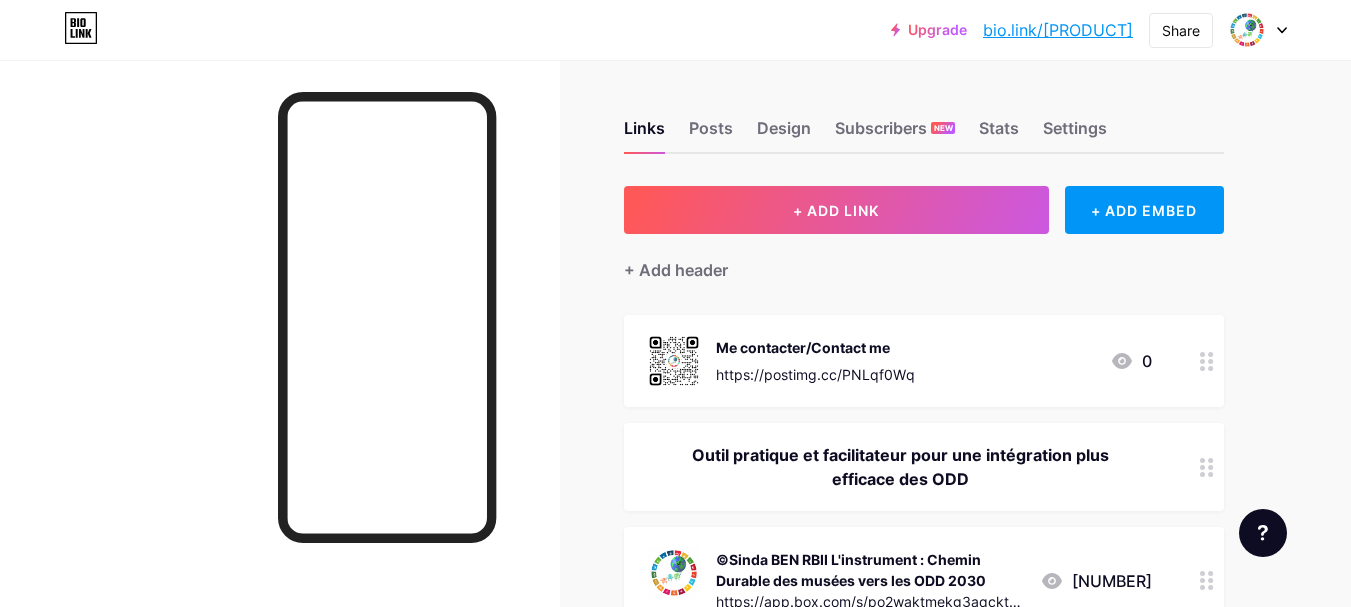 click on "https://postimg.cc/PNLqf0Wq" at bounding box center [815, 374] 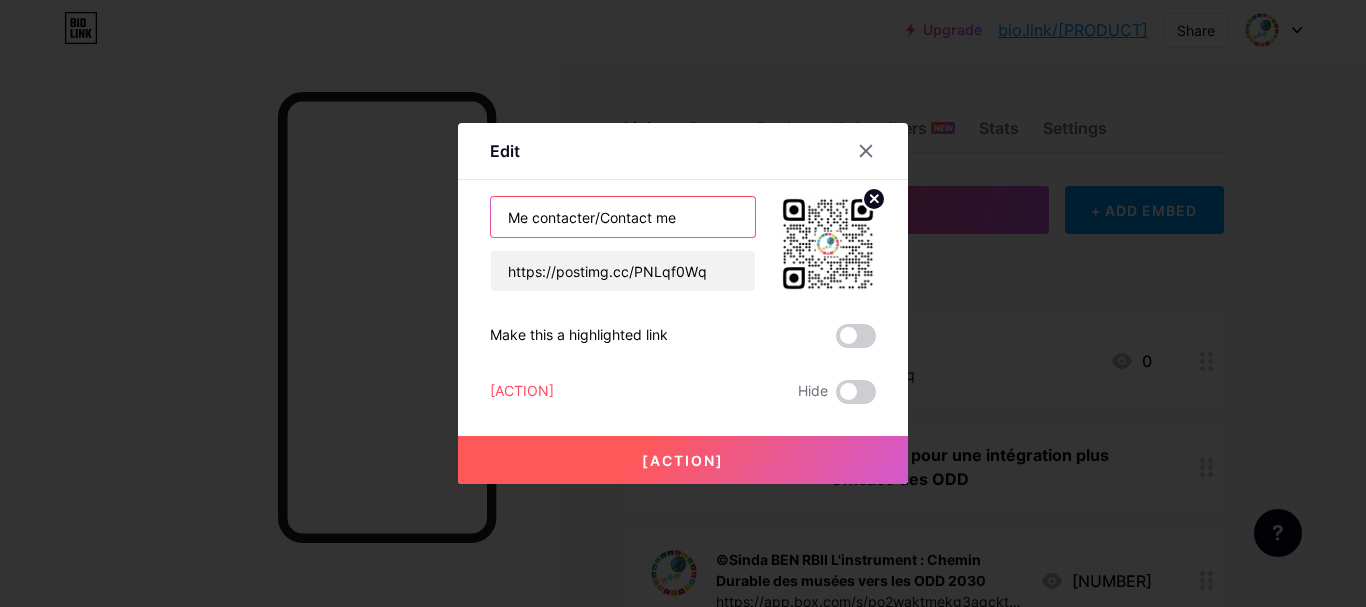 click on "Me contacter/Contact me" at bounding box center [623, 217] 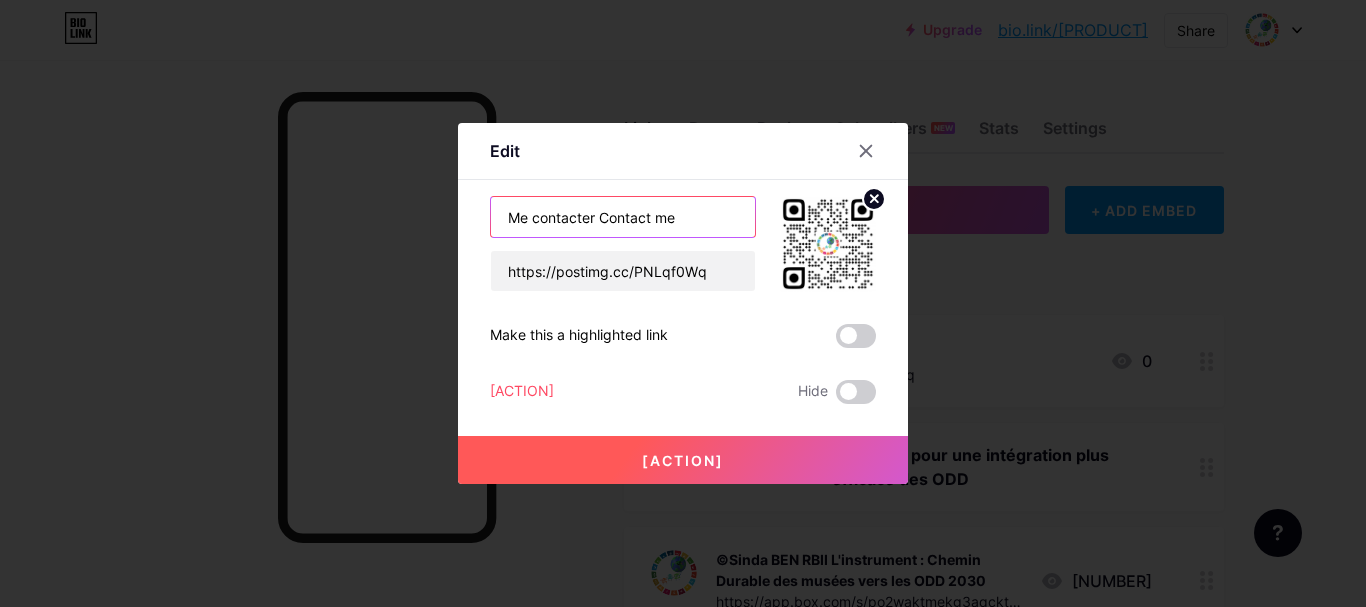 type on "Me contacter Contact me" 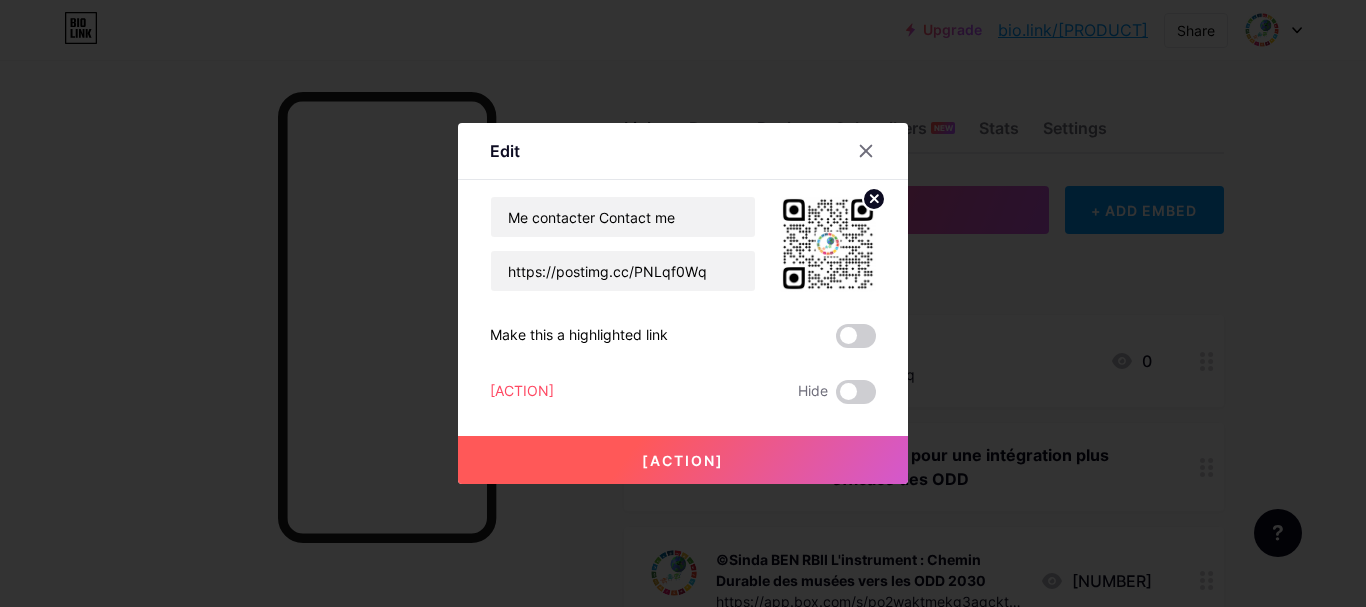 click on "[ACTION]" at bounding box center (683, 460) 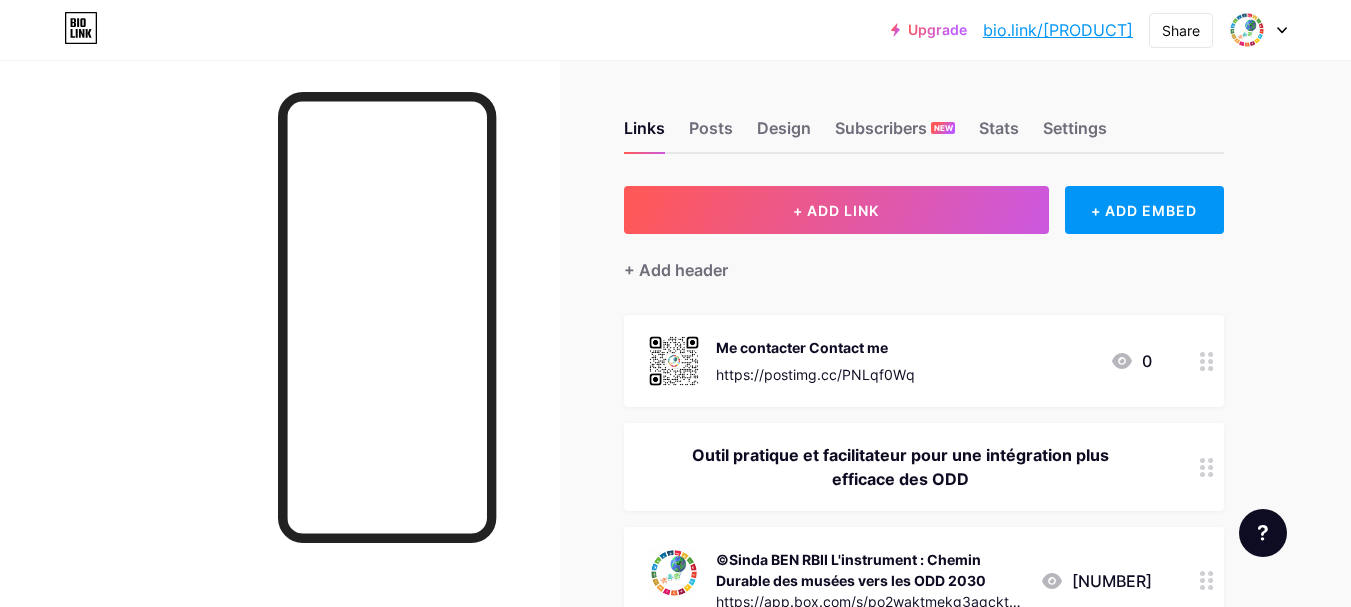 click on "Me contacter Contact me
https://postimg.cc/PNLqf0Wq
0" at bounding box center (924, 361) 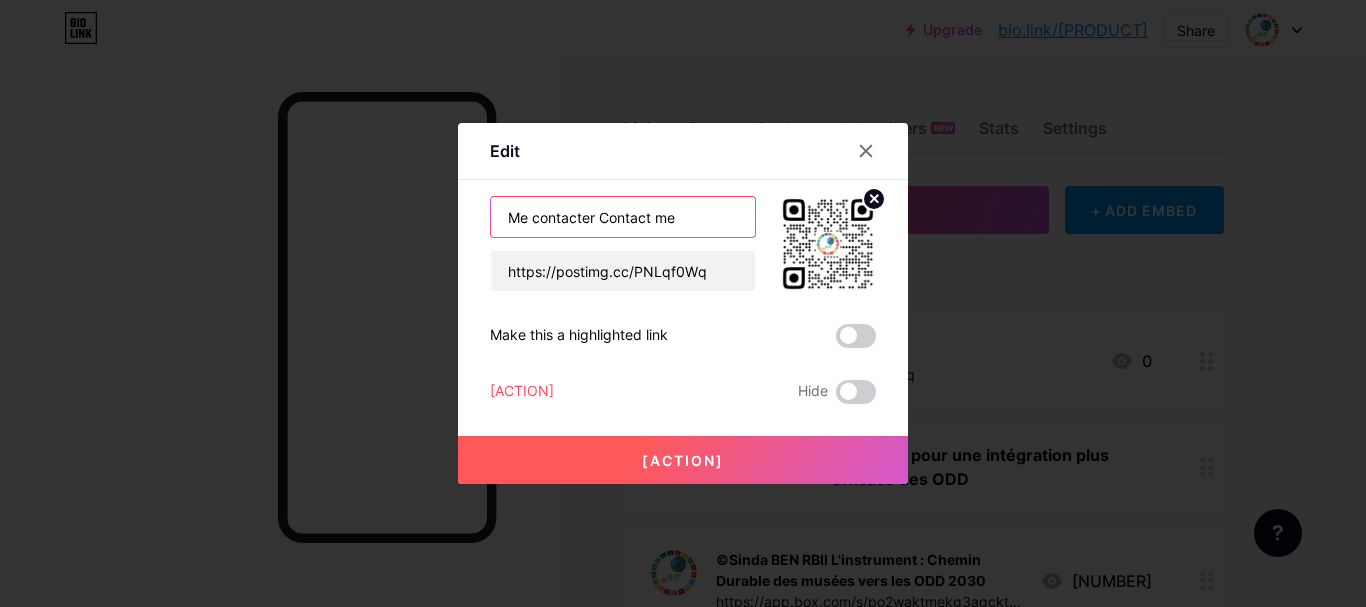 click on "Me contacter Contact me" at bounding box center [623, 217] 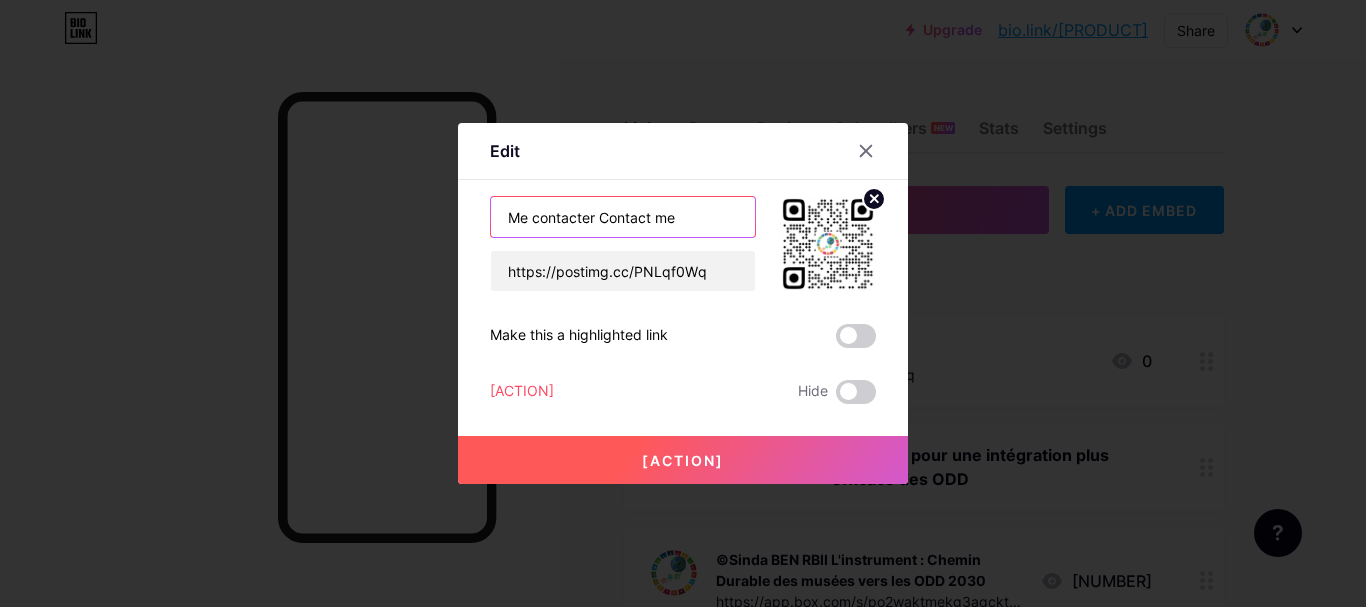 scroll, scrollTop: 0, scrollLeft: 17, axis: horizontal 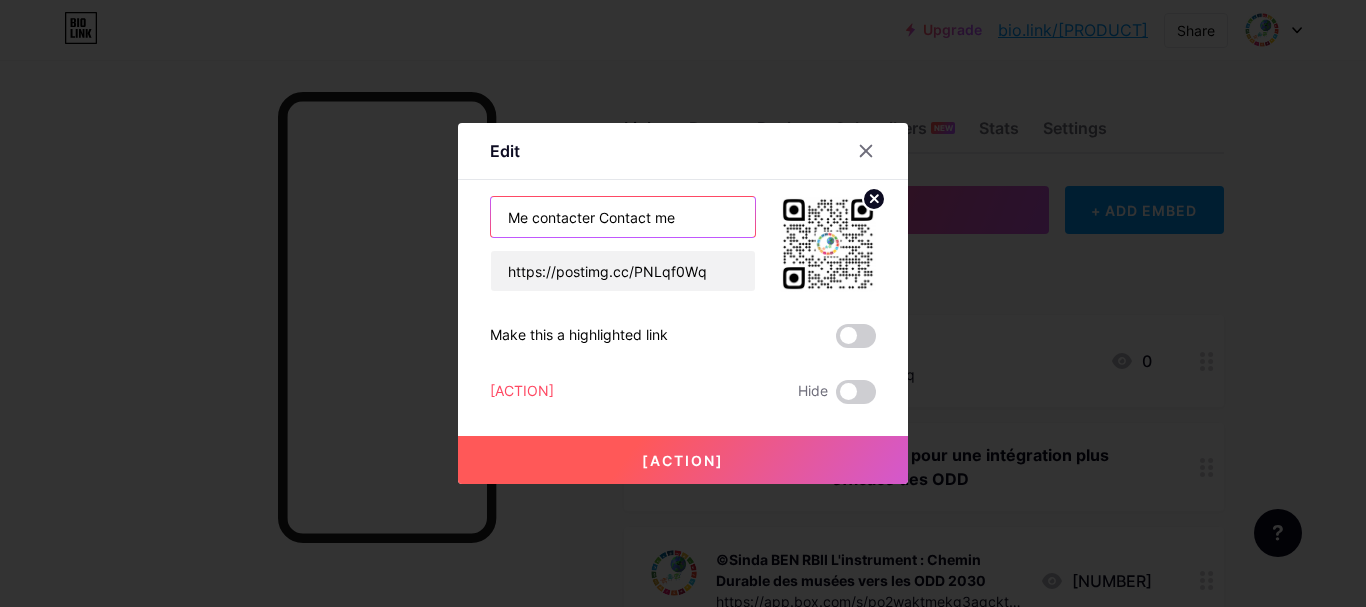 type on "Me contacter Contact me" 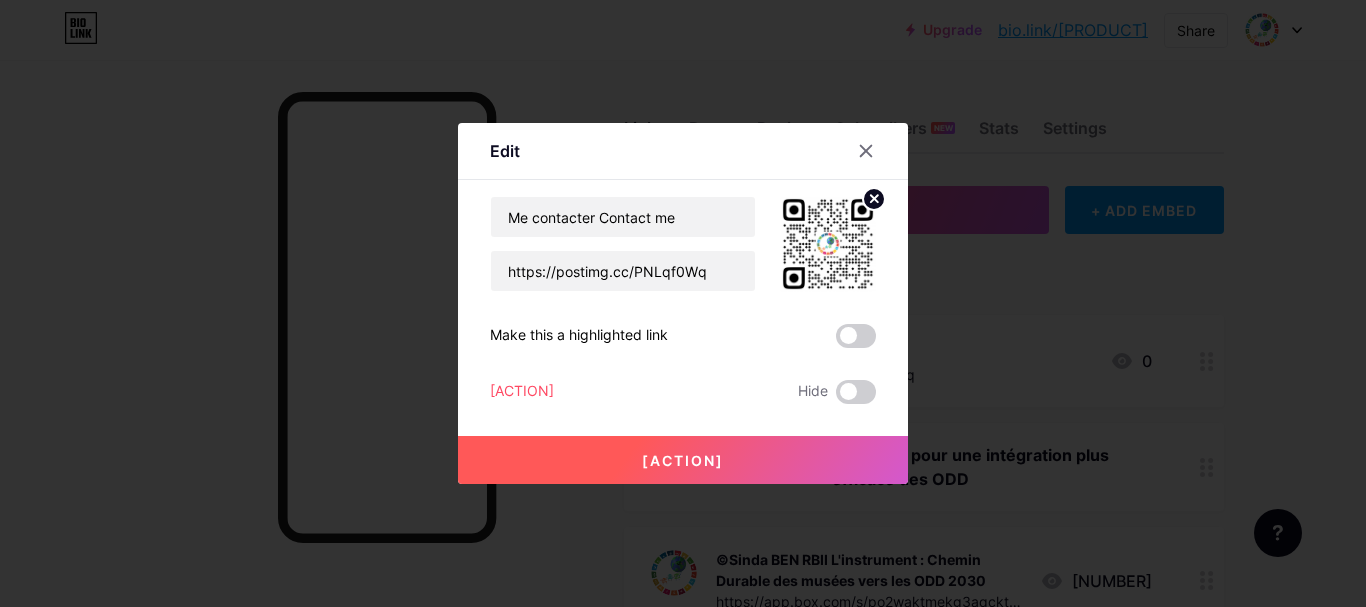 scroll, scrollTop: 0, scrollLeft: 0, axis: both 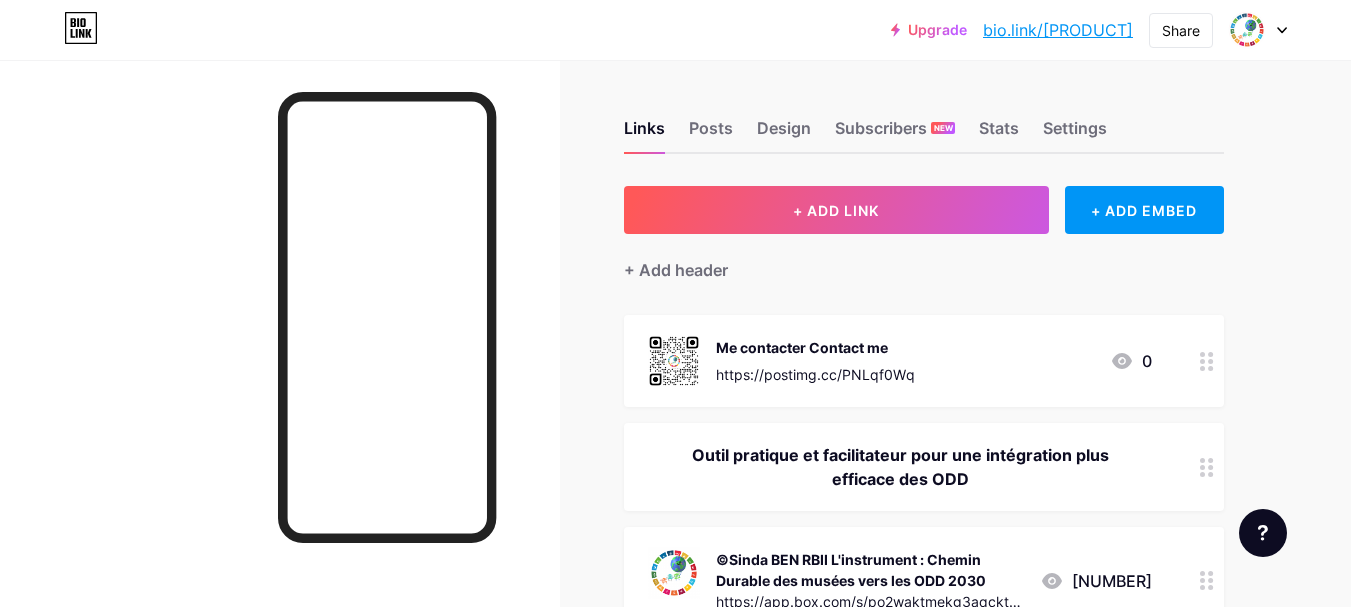 click on "https://postimg.cc/PNLqf0Wq" at bounding box center (815, 374) 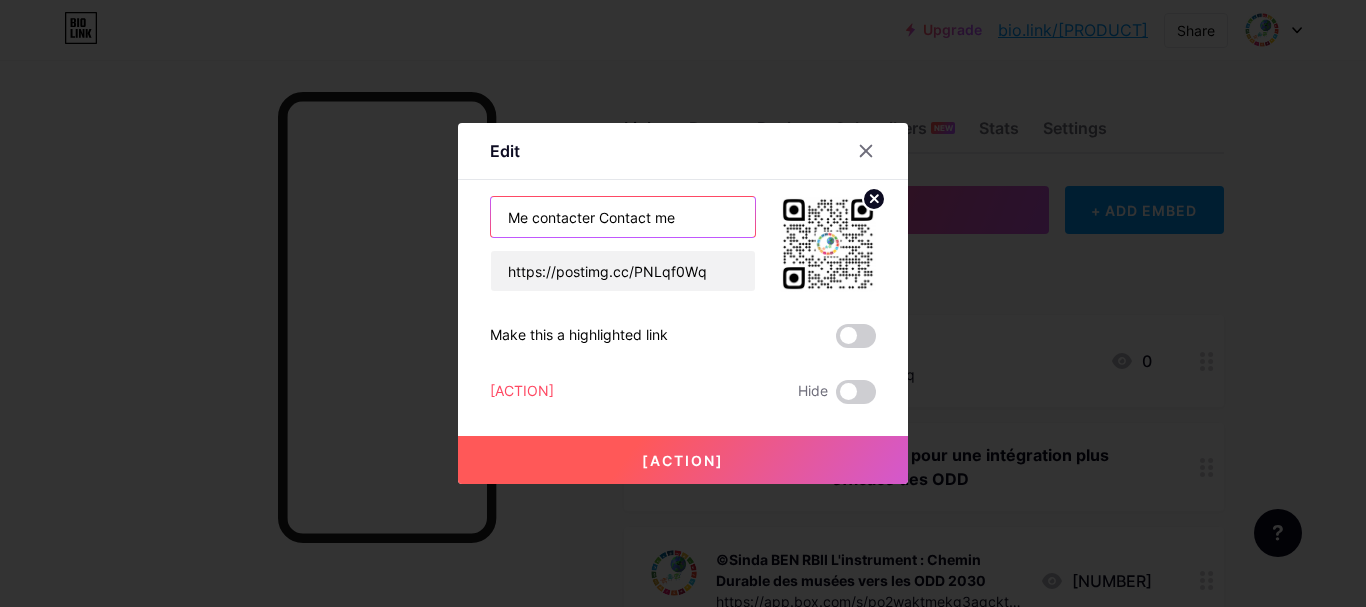 scroll, scrollTop: 0, scrollLeft: 92, axis: horizontal 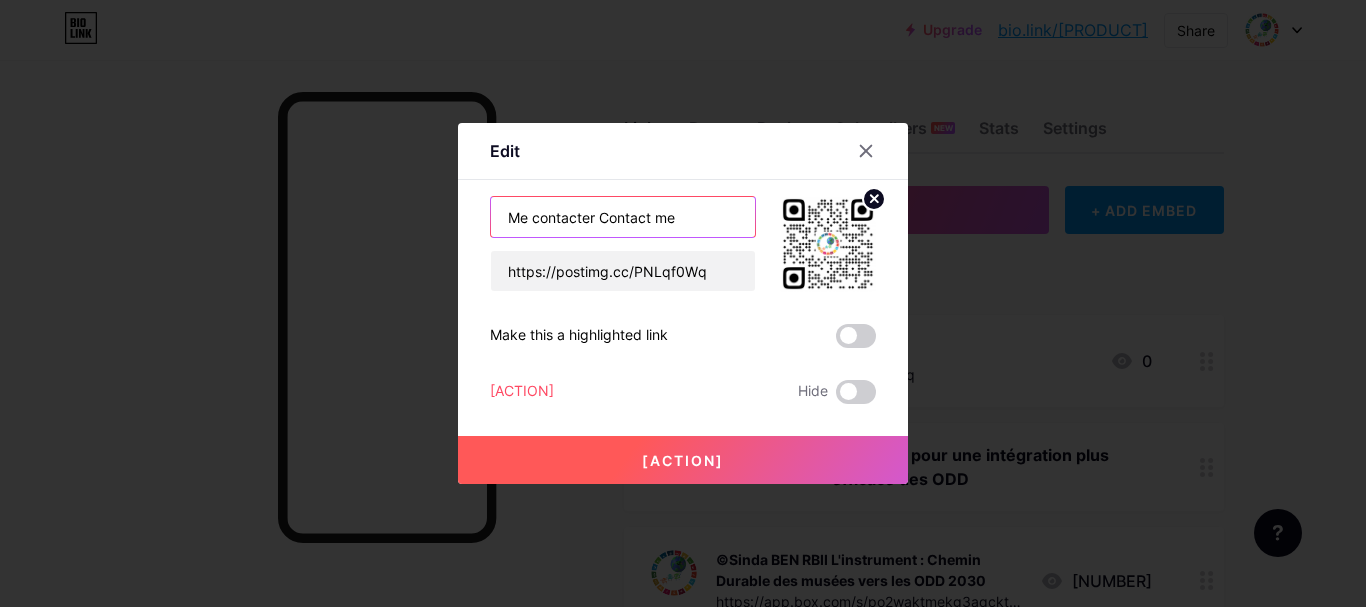 drag, startPoint x: 612, startPoint y: 217, endPoint x: 736, endPoint y: 220, distance: 124.036285 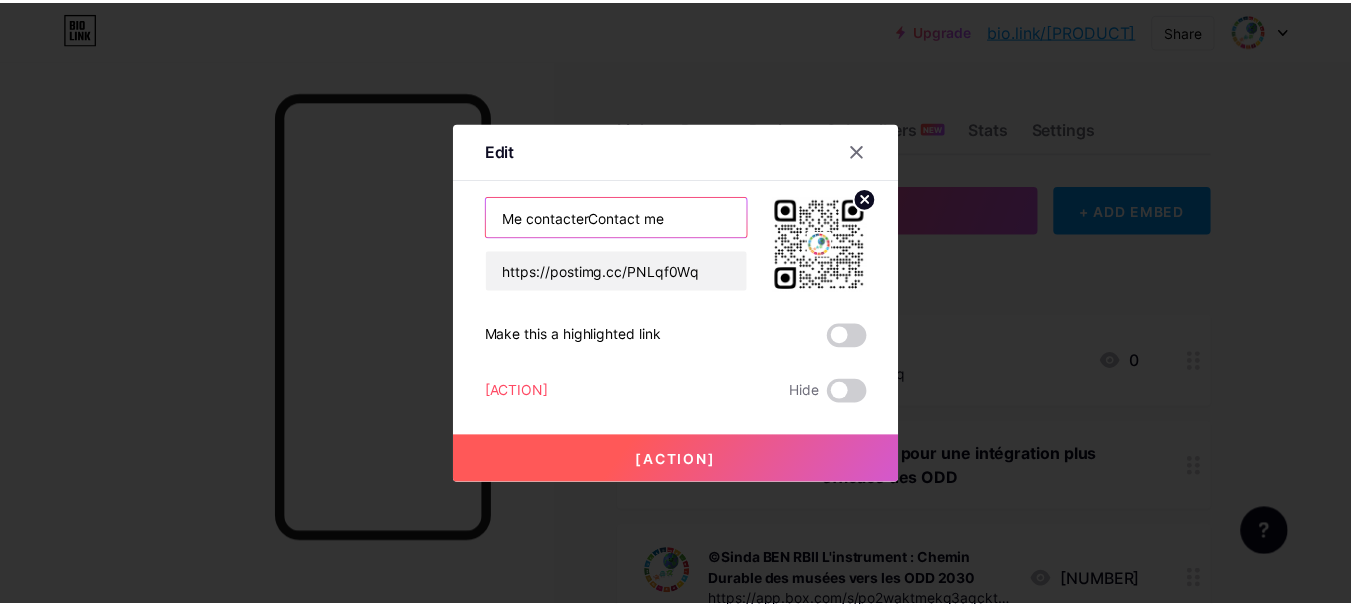 scroll, scrollTop: 0, scrollLeft: 0, axis: both 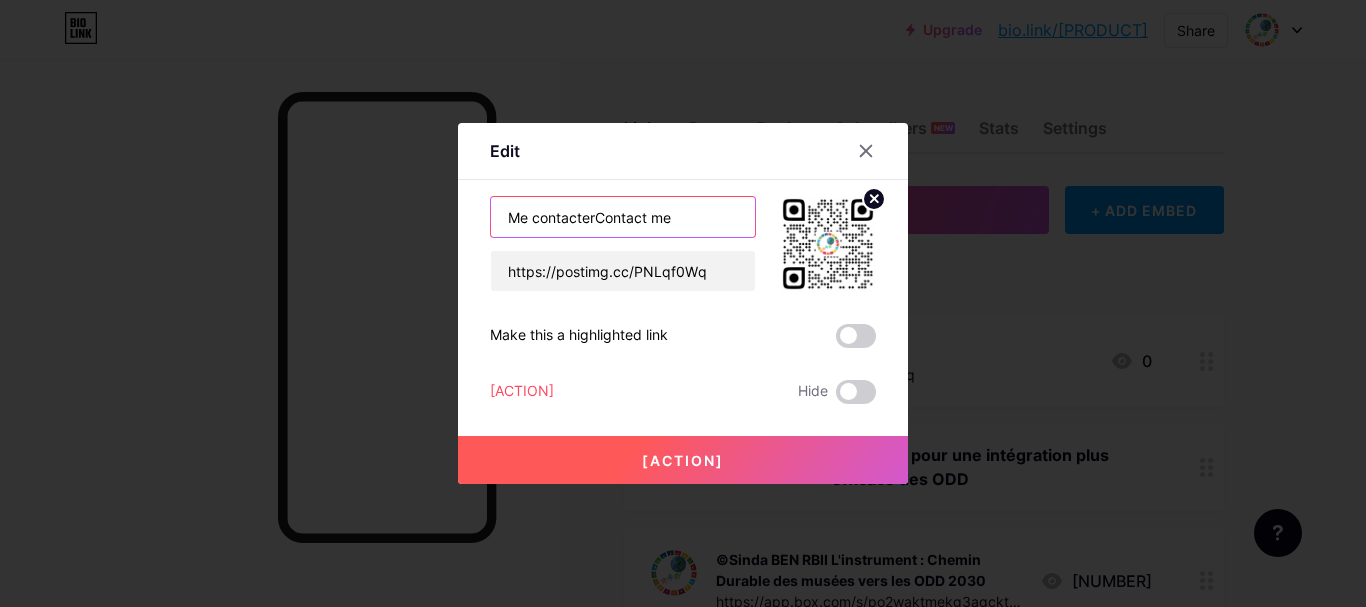 drag, startPoint x: 681, startPoint y: 223, endPoint x: 467, endPoint y: 213, distance: 214.23352 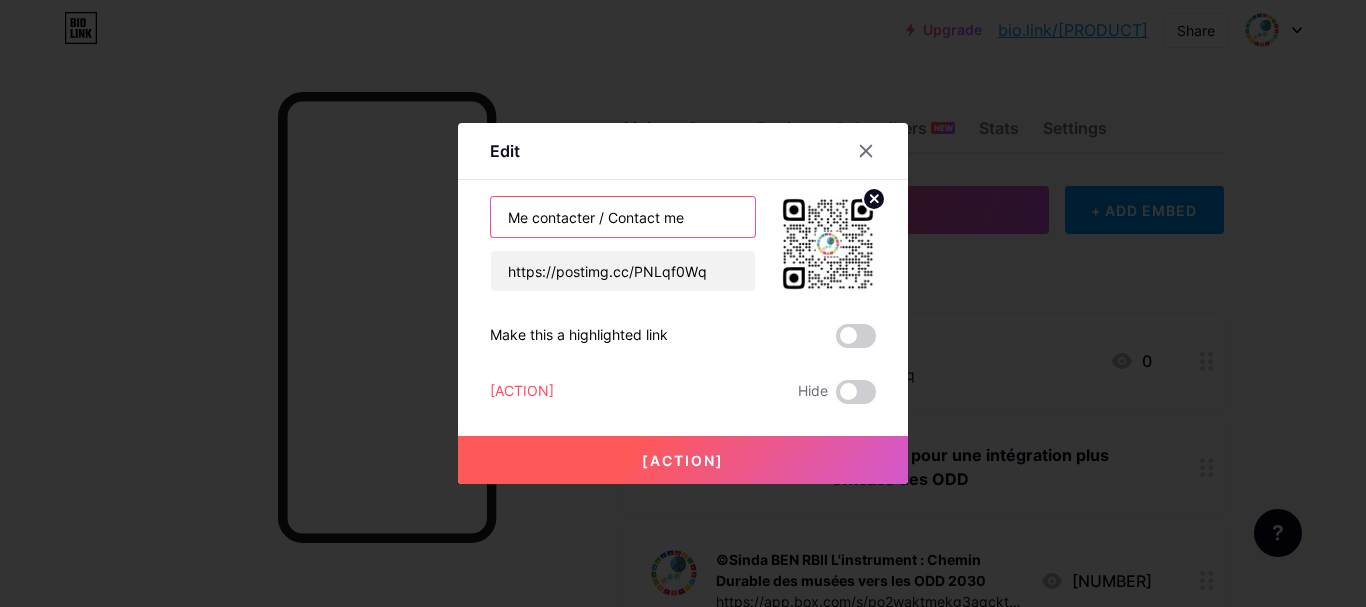 type on "Me contacter / Contact me" 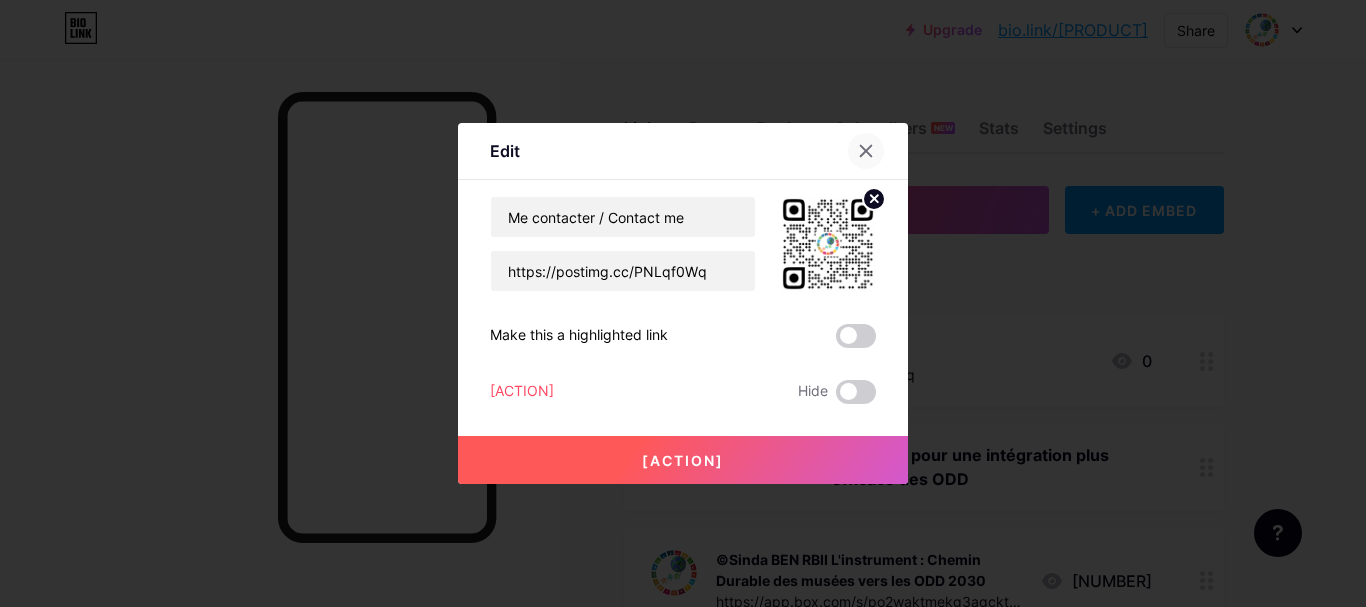 click at bounding box center [866, 151] 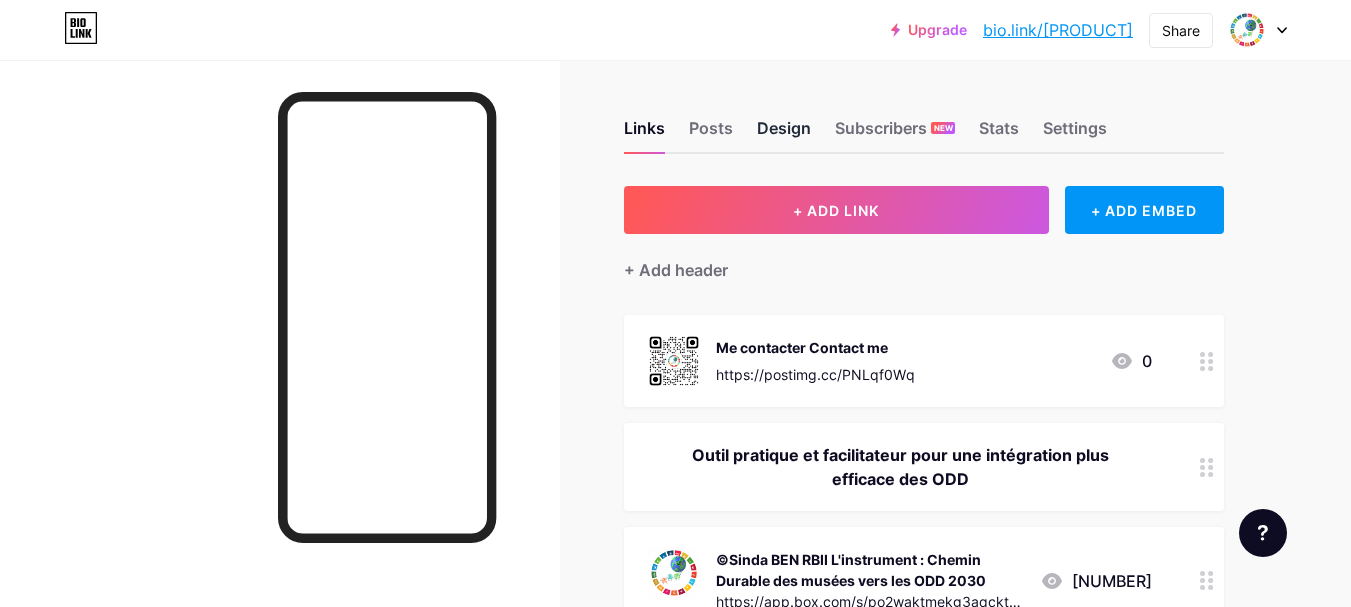 click on "Design" at bounding box center [784, 134] 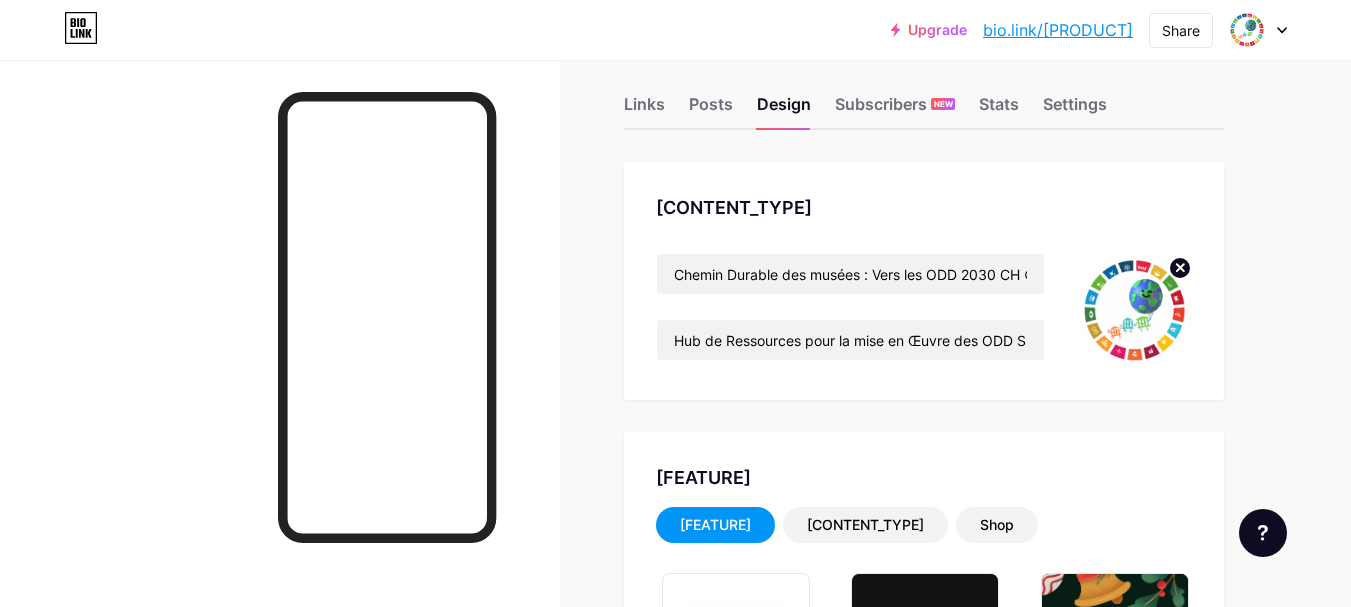 scroll, scrollTop: 0, scrollLeft: 0, axis: both 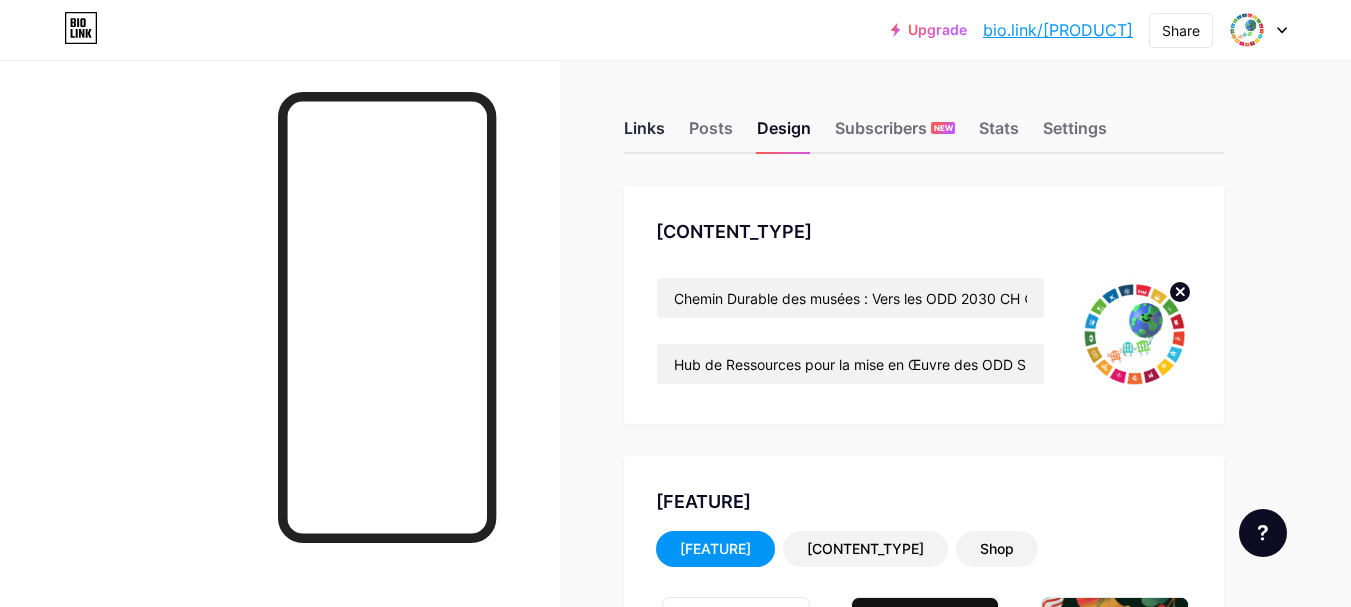 click on "Links" at bounding box center (644, 134) 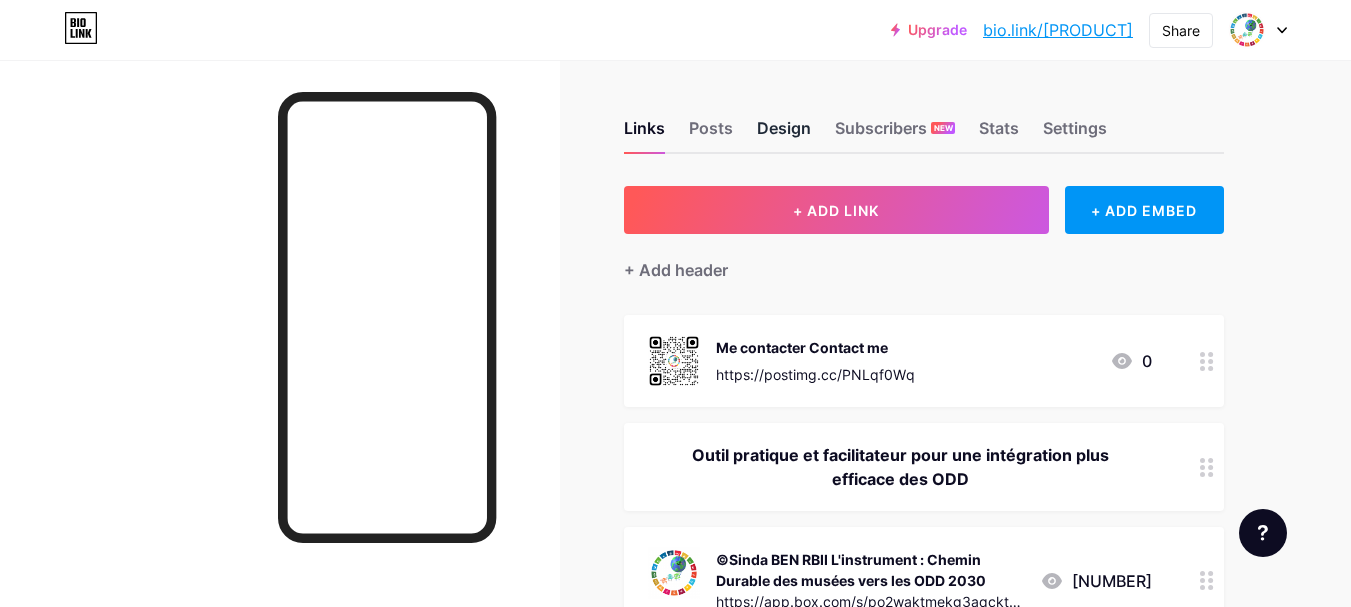 click on "Design" at bounding box center [784, 134] 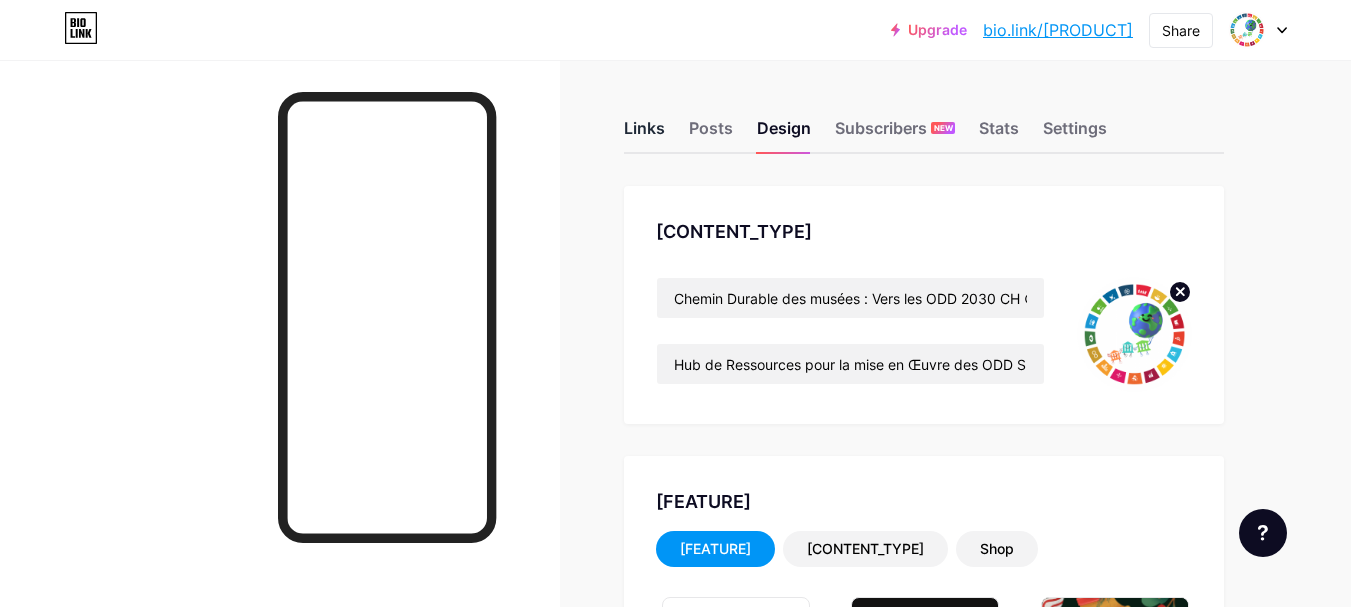 click on "Links" at bounding box center [644, 134] 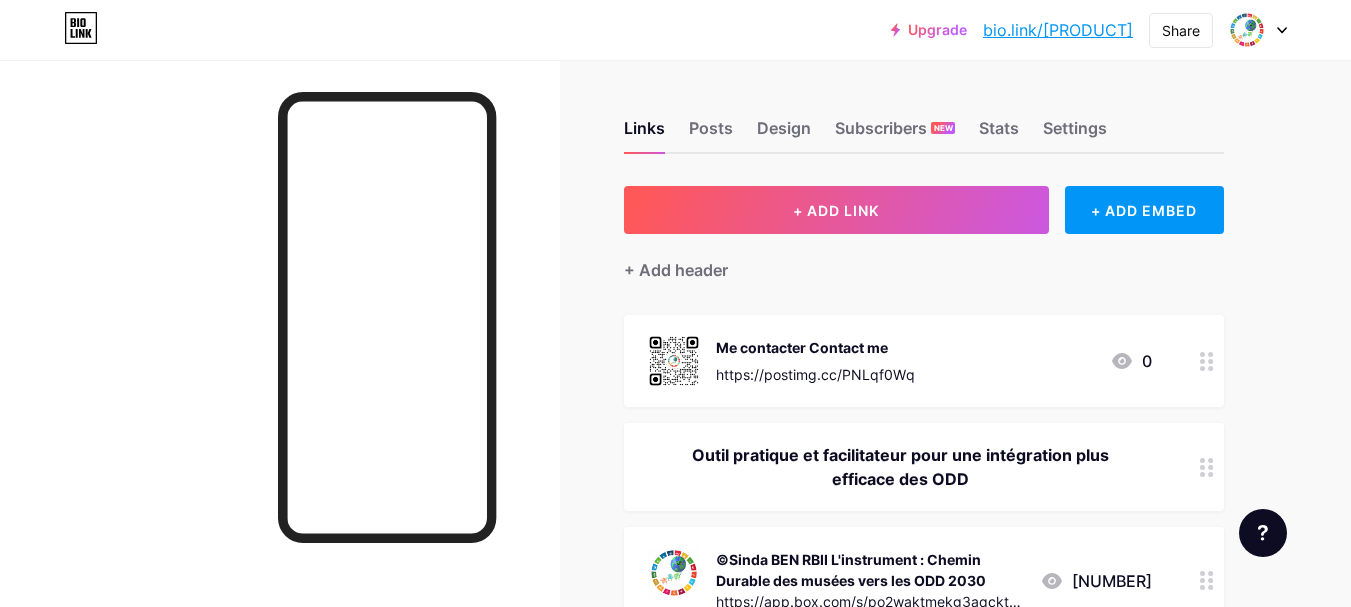 click on "Me contacter Contact me
https://postimg.cc/PNLqf0Wq
0" at bounding box center [924, 361] 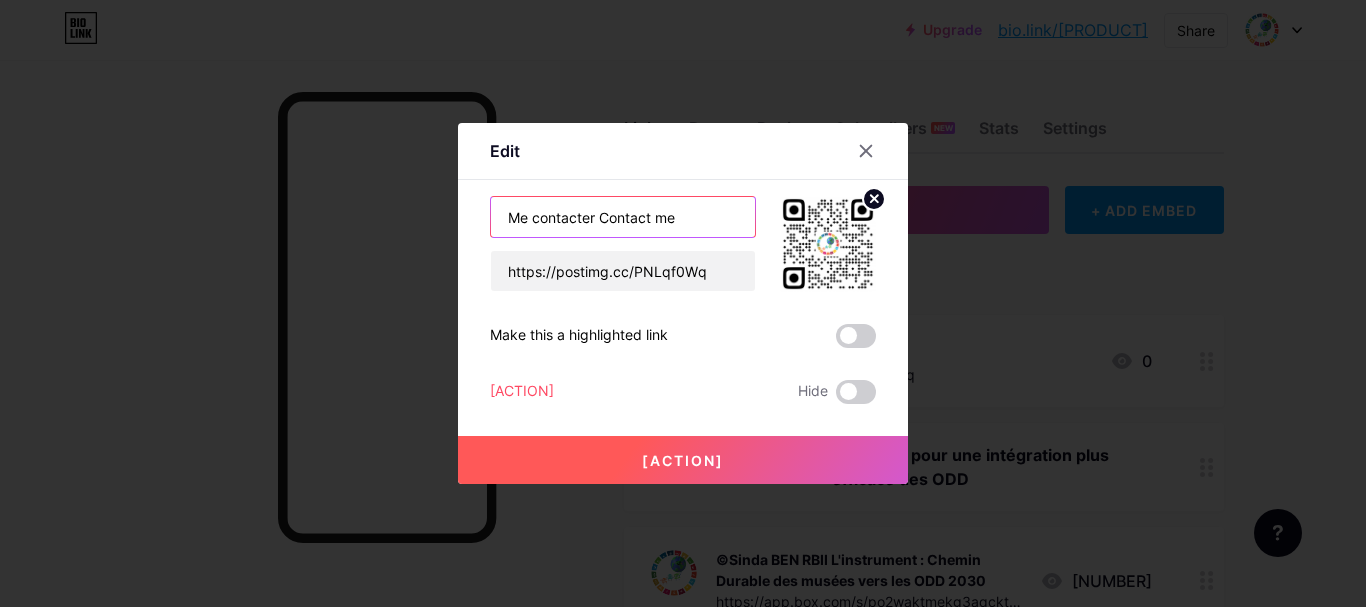 drag, startPoint x: 639, startPoint y: 217, endPoint x: 247, endPoint y: 178, distance: 393.93527 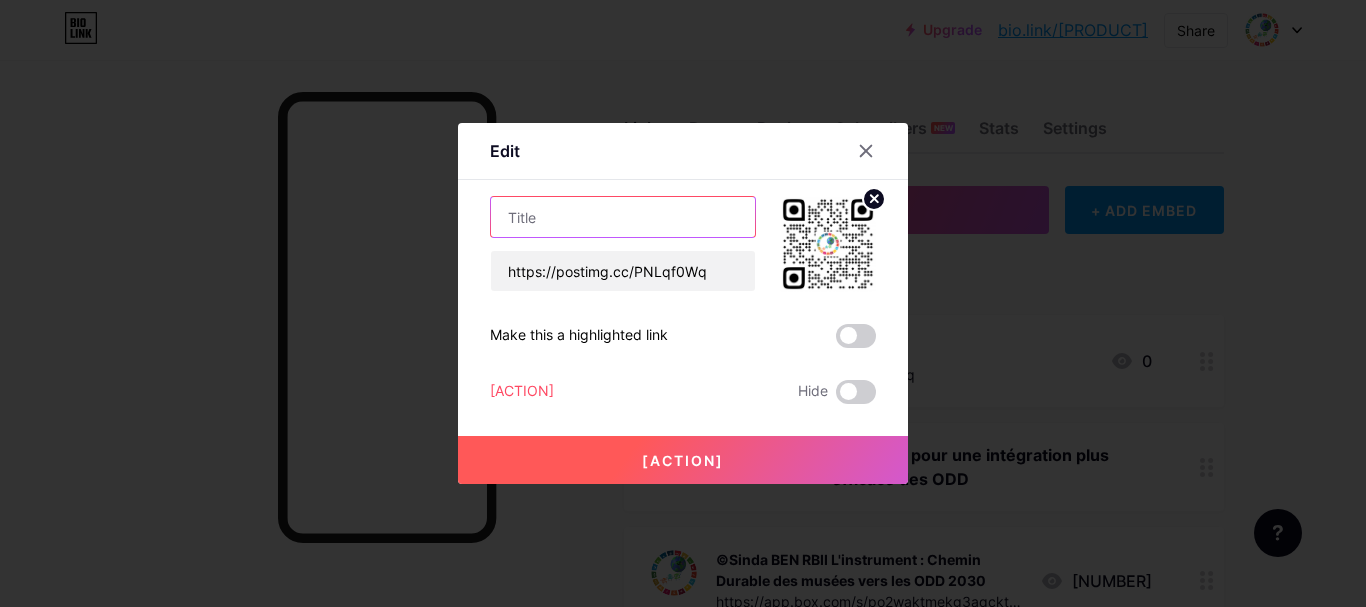 paste on "Reach me / Me joindre" 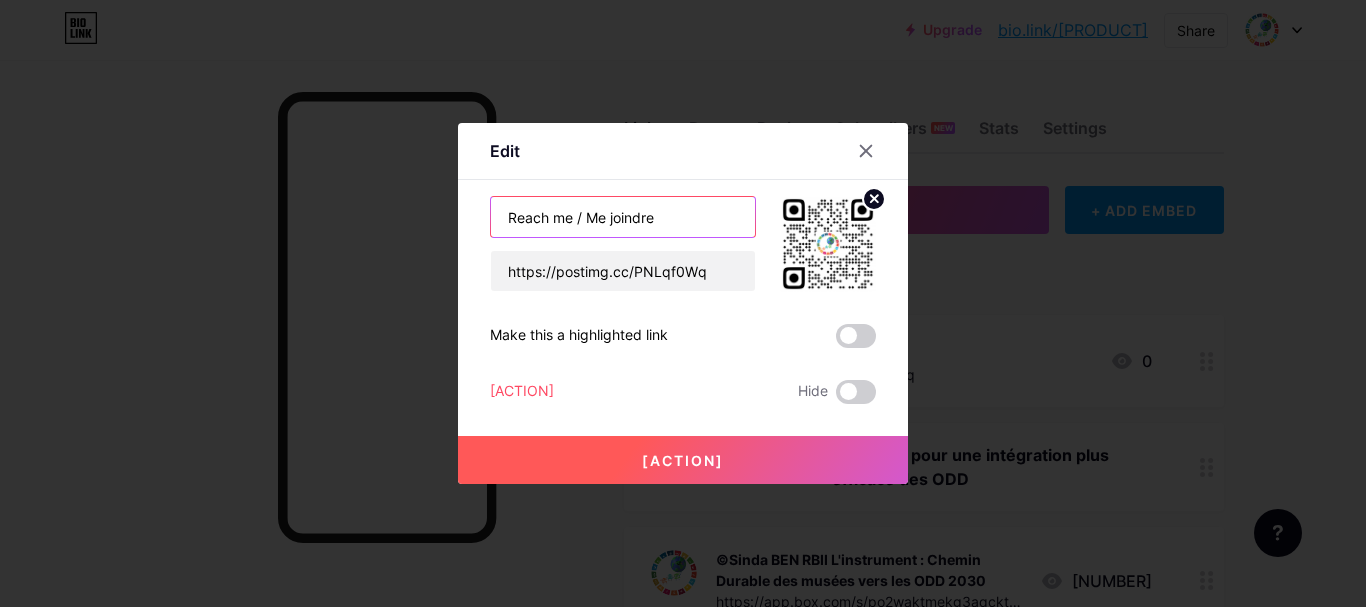 drag, startPoint x: 578, startPoint y: 215, endPoint x: 431, endPoint y: 211, distance: 147.05441 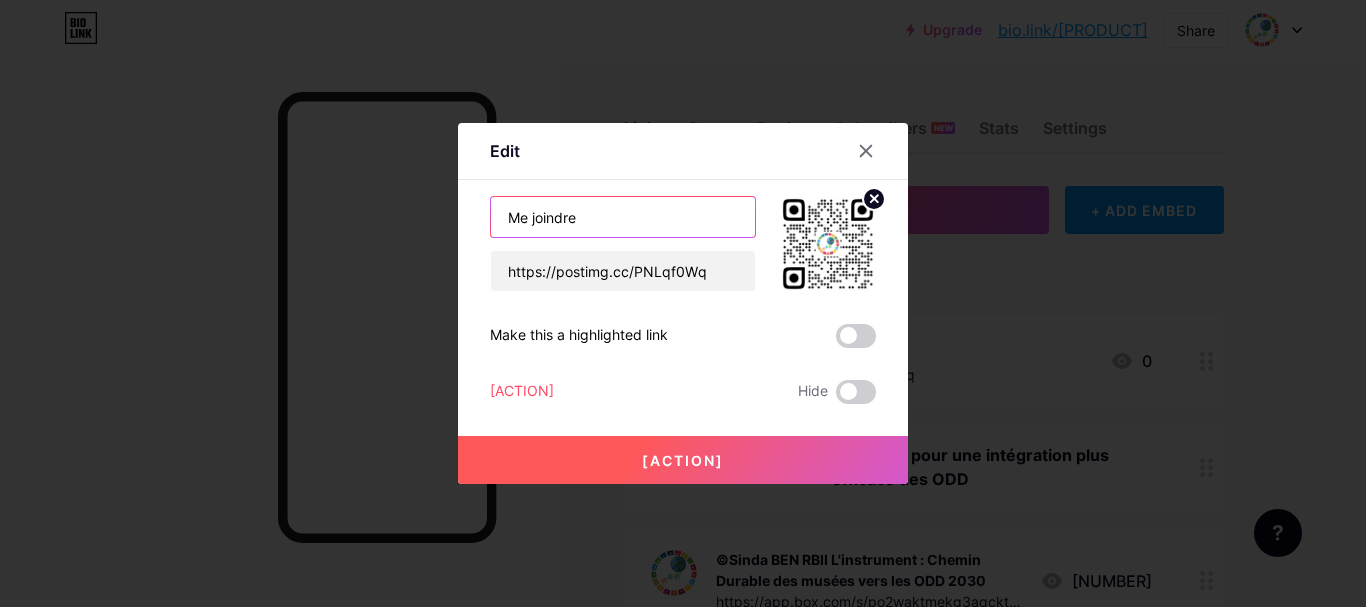 click on "Me joindre" at bounding box center (623, 217) 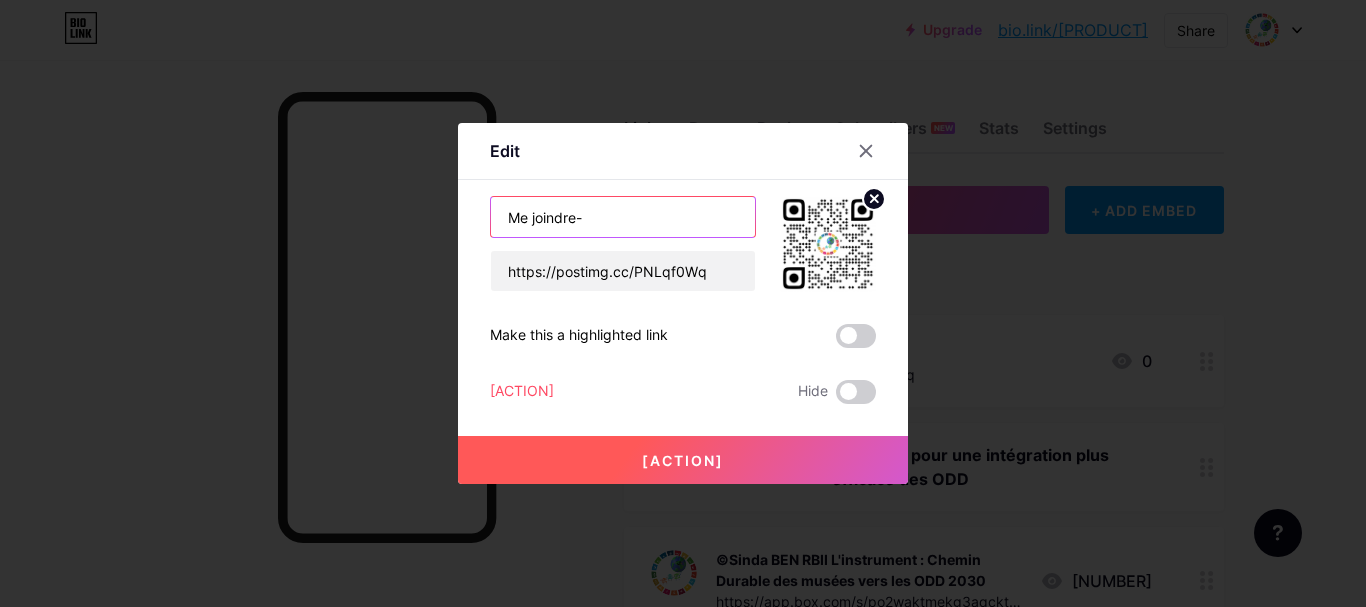 paste on "Reach me /" 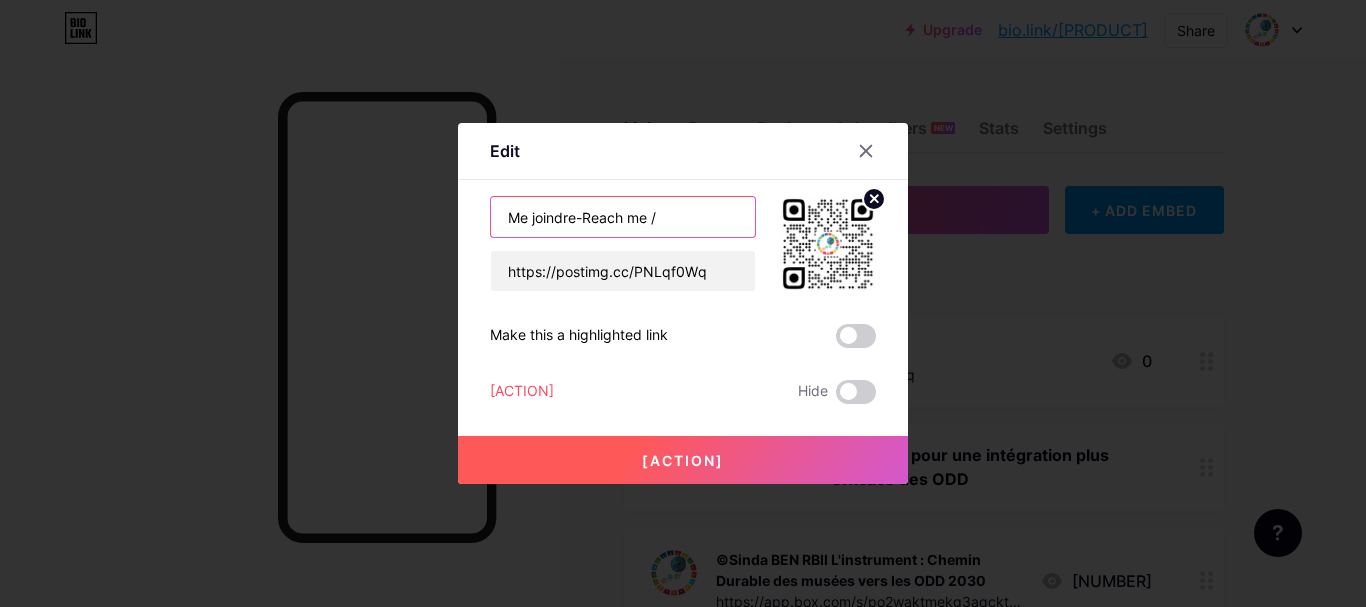 click on "Me joindre-Reach me /" at bounding box center (623, 217) 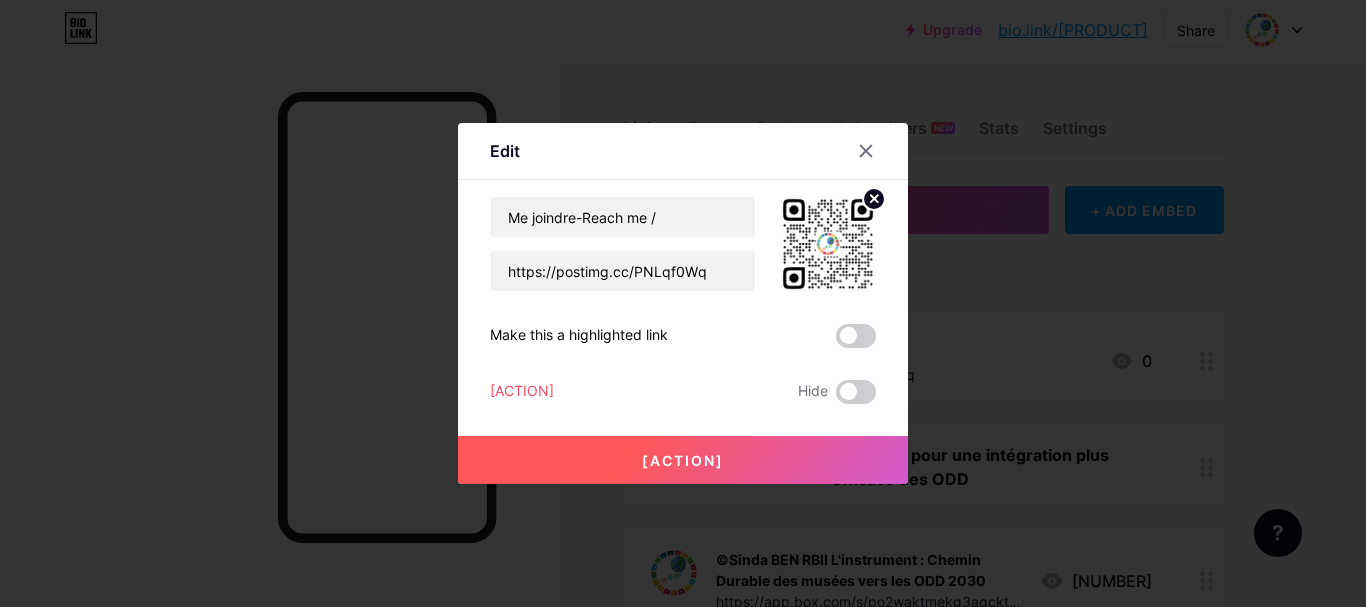 click on "[ACTION]" at bounding box center (683, 444) 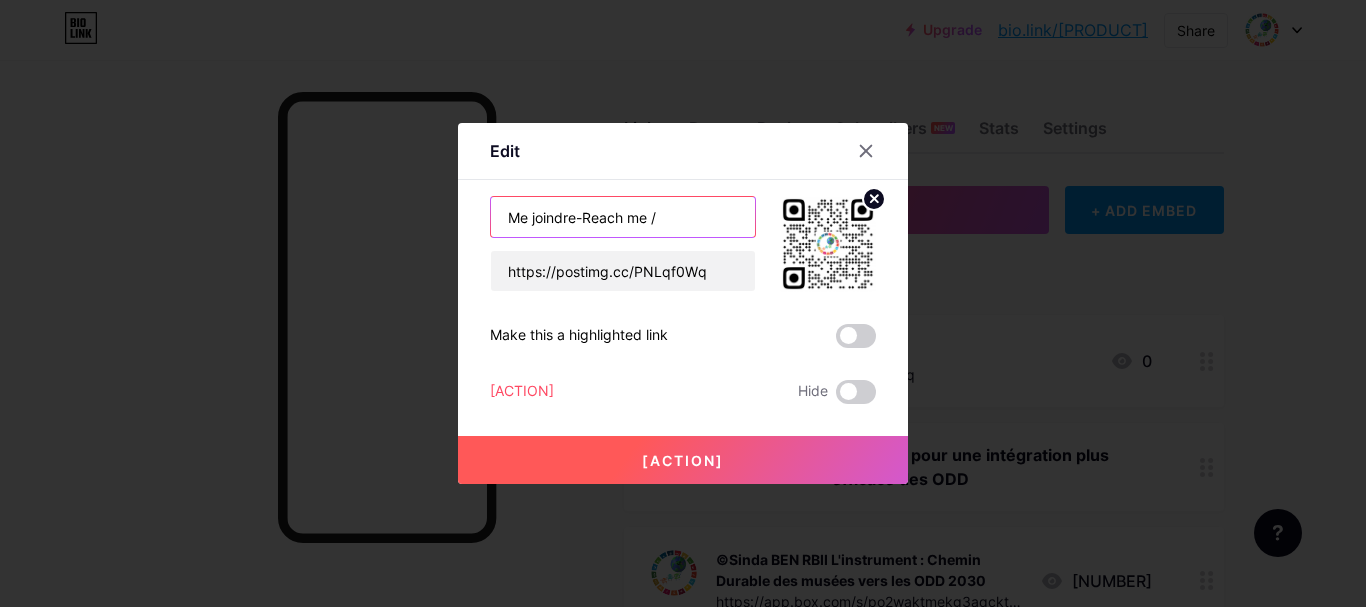 click on "Me joindre-Reach me /" at bounding box center [623, 217] 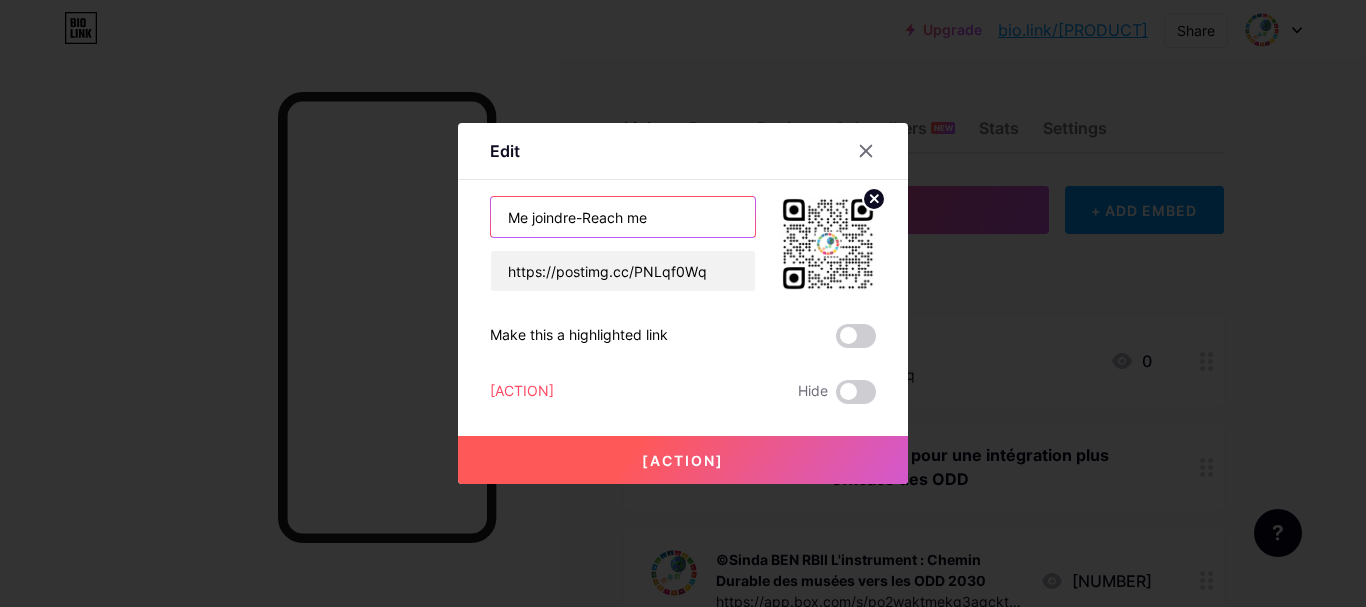 type on "Me joindre-Reach me" 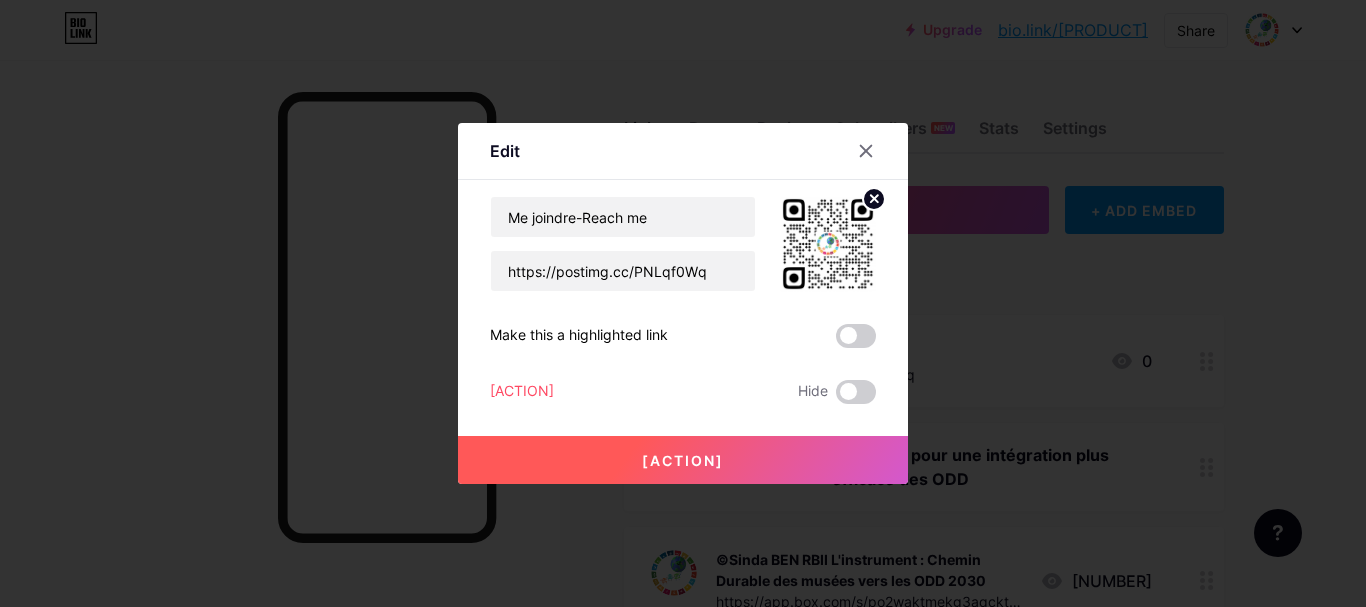 click on "[ACTION]" at bounding box center (683, 460) 